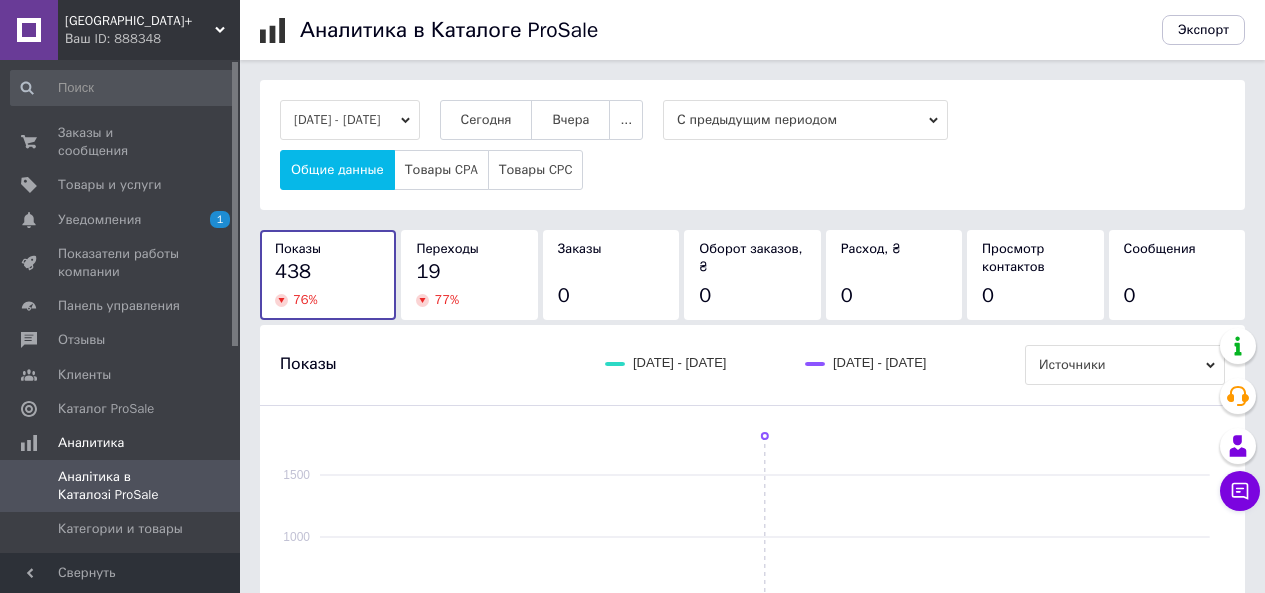 scroll, scrollTop: 0, scrollLeft: 0, axis: both 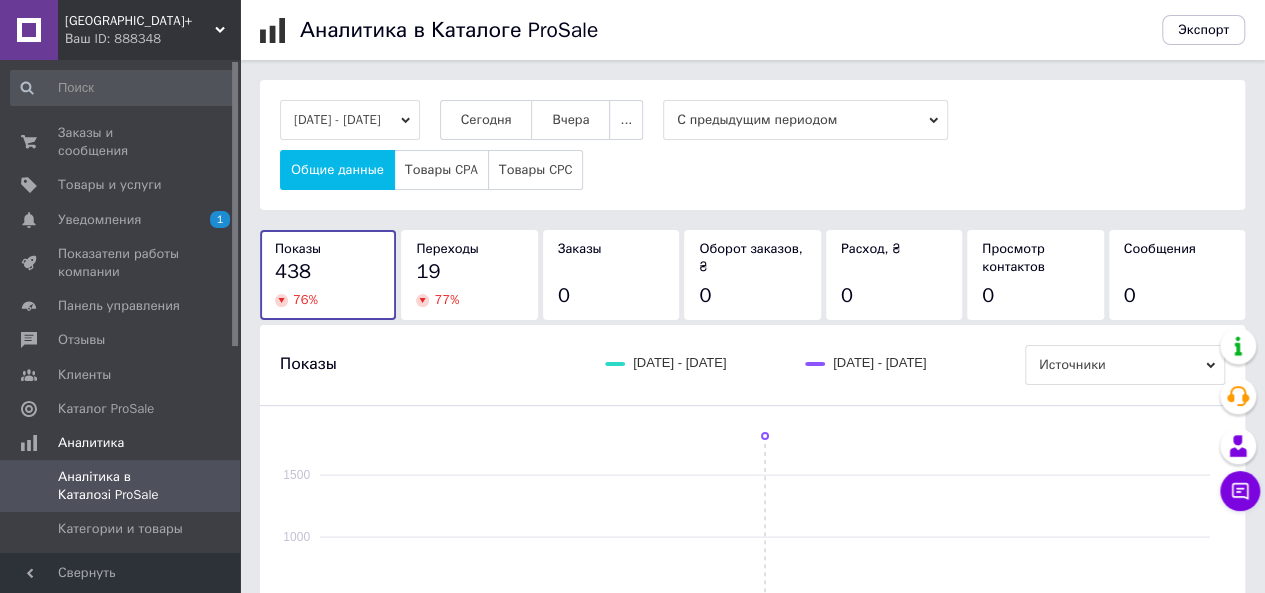 click on "[GEOGRAPHIC_DATA]+" at bounding box center [140, 21] 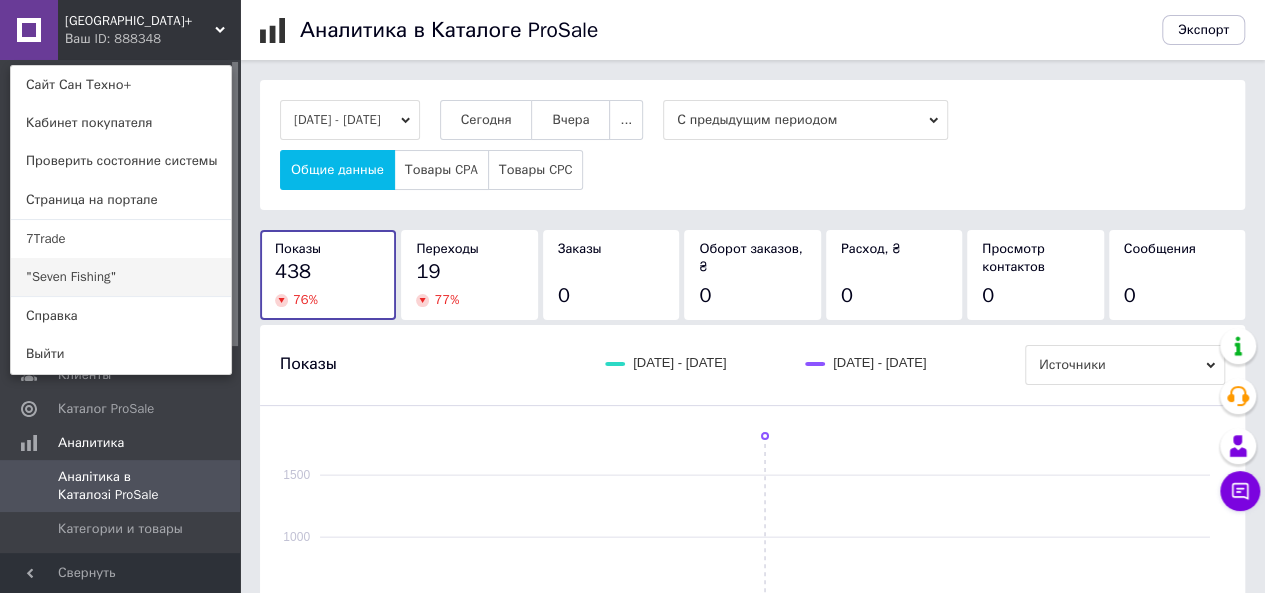 click on ""Seven Fishing"" at bounding box center [121, 277] 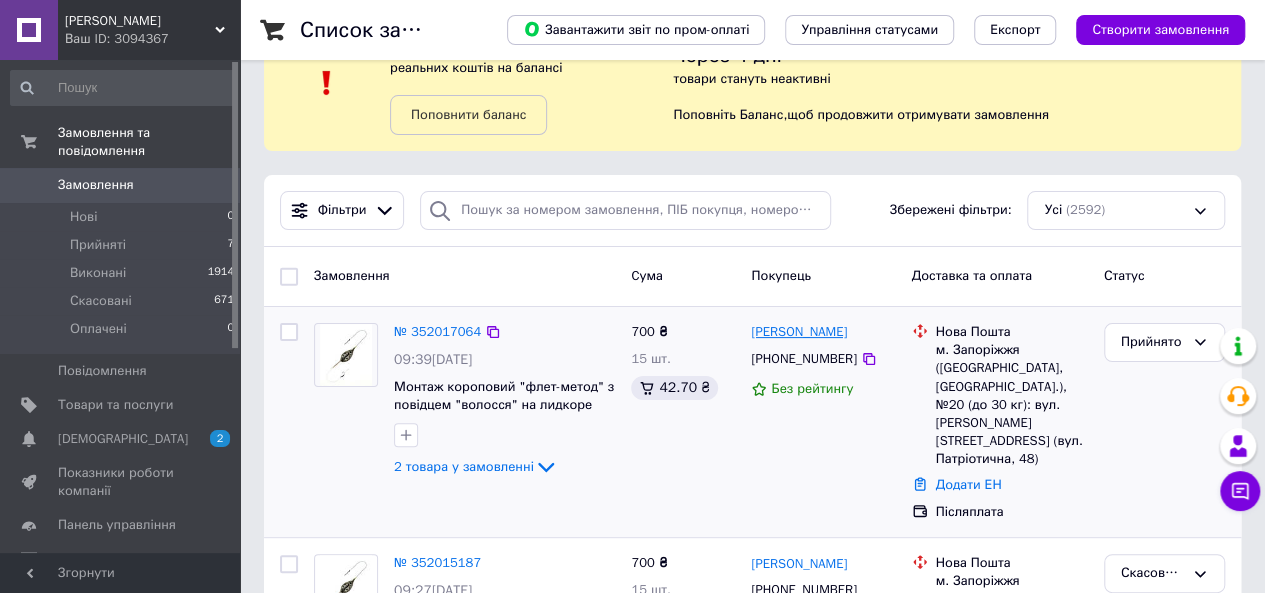 scroll, scrollTop: 100, scrollLeft: 0, axis: vertical 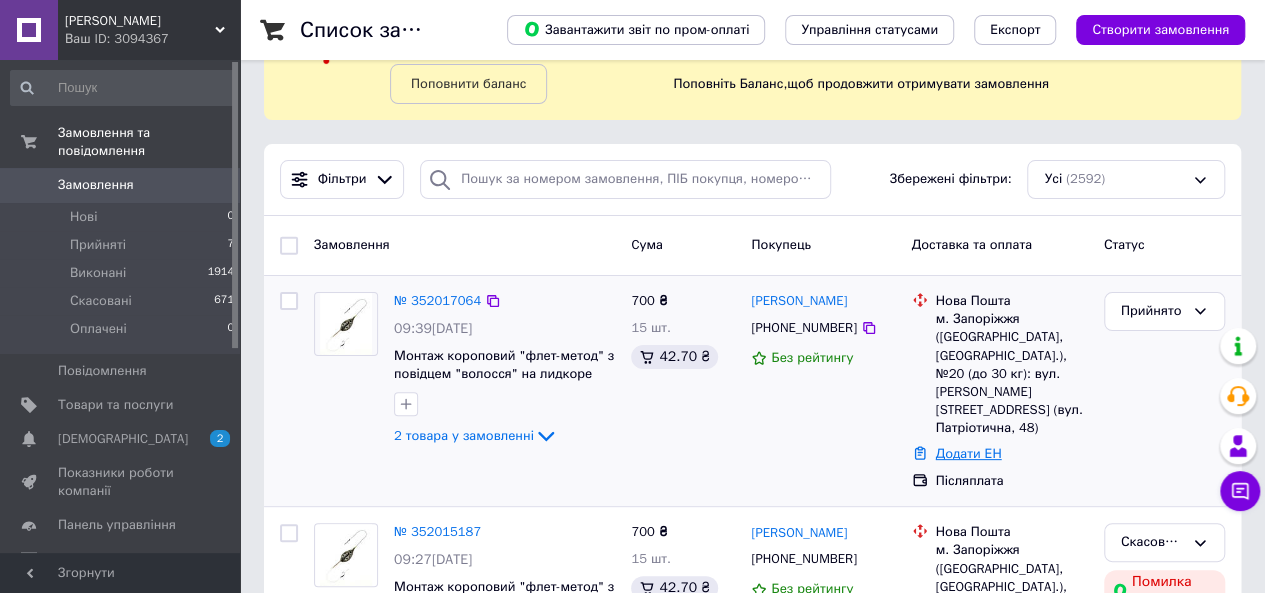 click on "Додати ЕН" at bounding box center (969, 453) 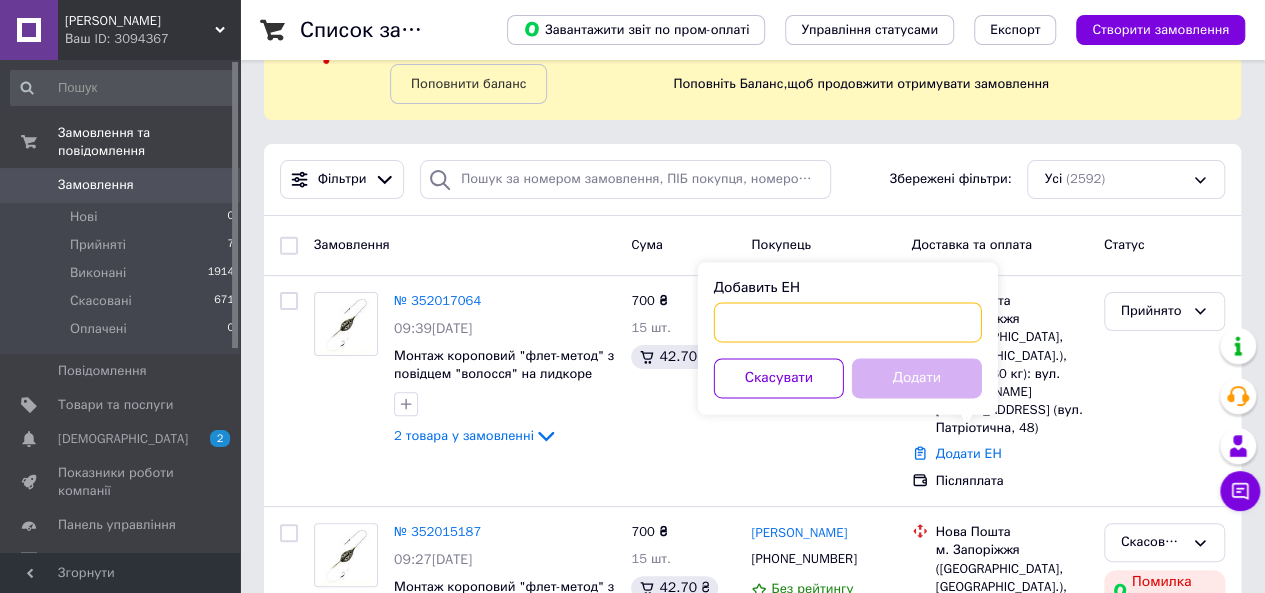 click on "Добавить ЕН" at bounding box center [848, 322] 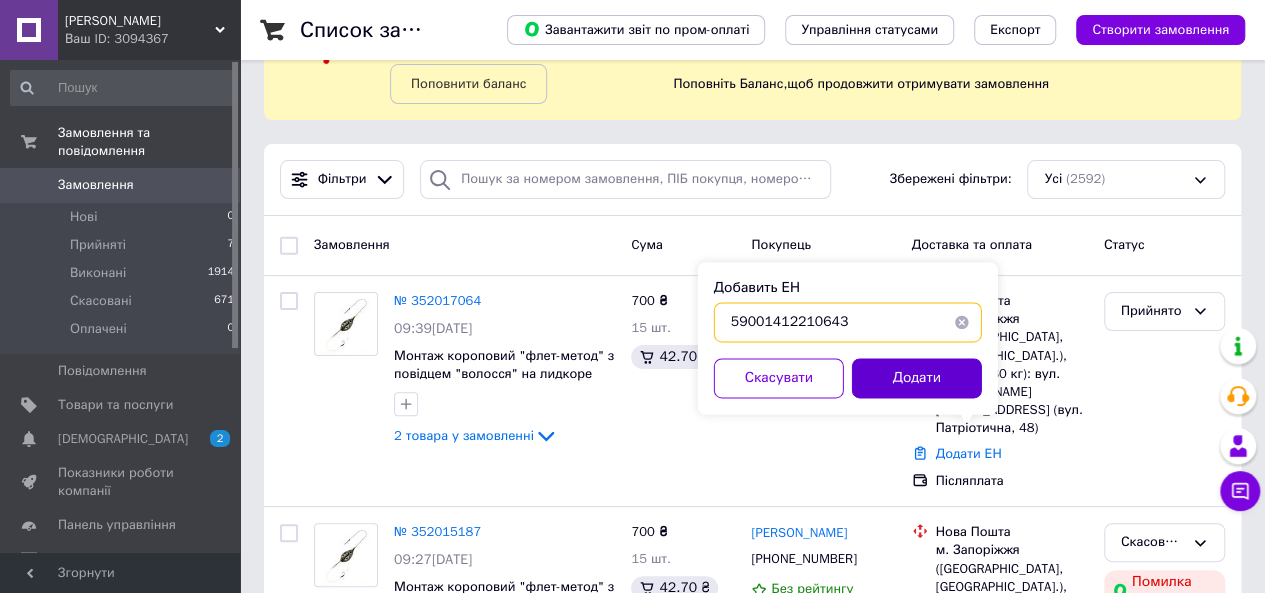 type on "59001412210643" 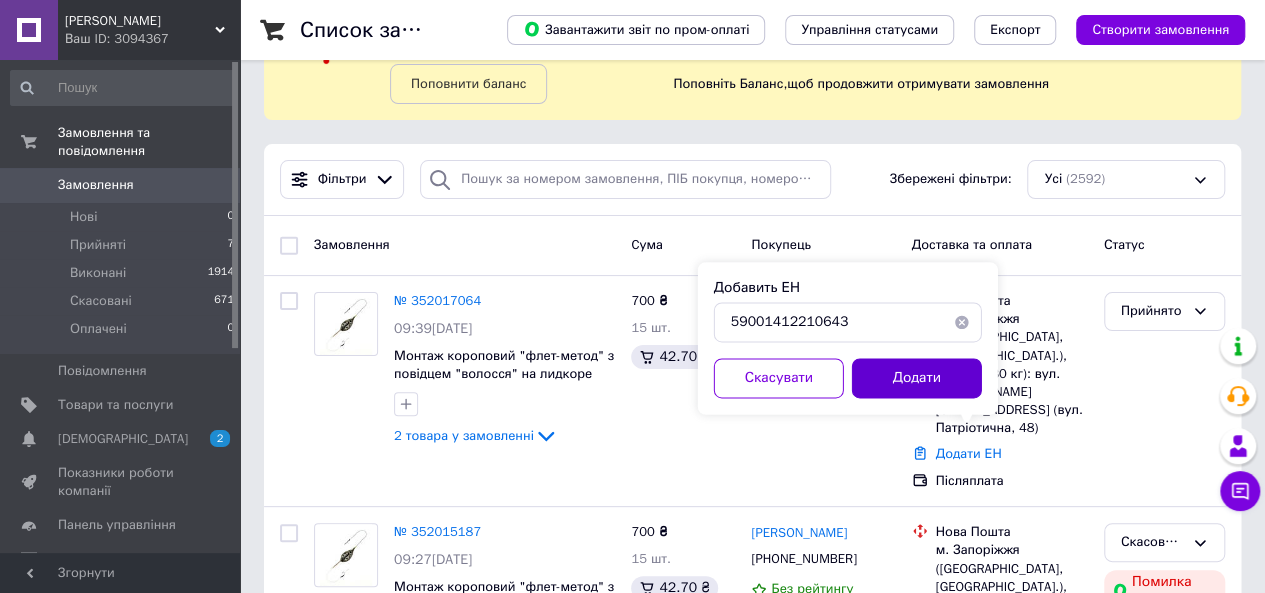 click on "Додати" at bounding box center (917, 378) 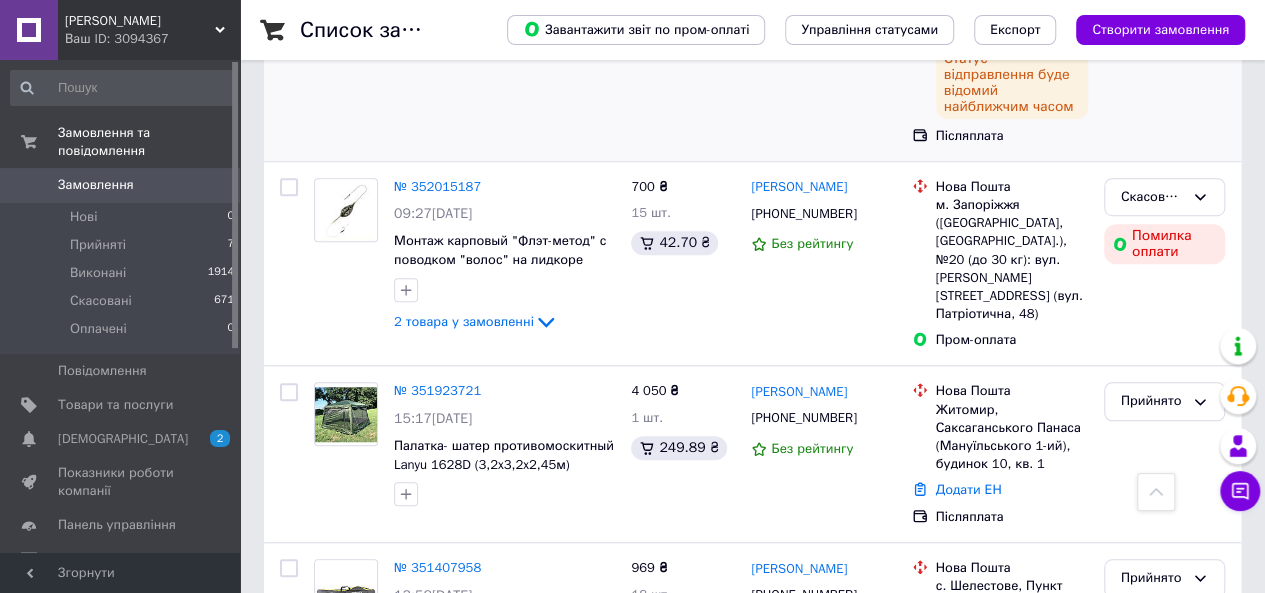 scroll, scrollTop: 600, scrollLeft: 0, axis: vertical 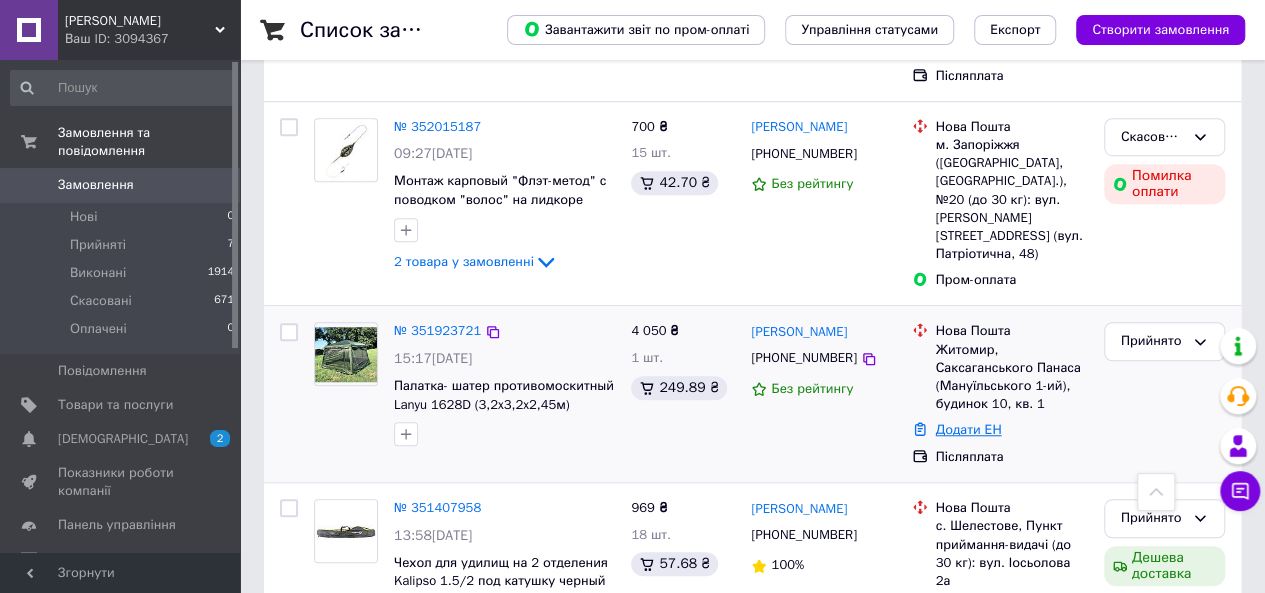 click on "Додати ЕН" at bounding box center [969, 429] 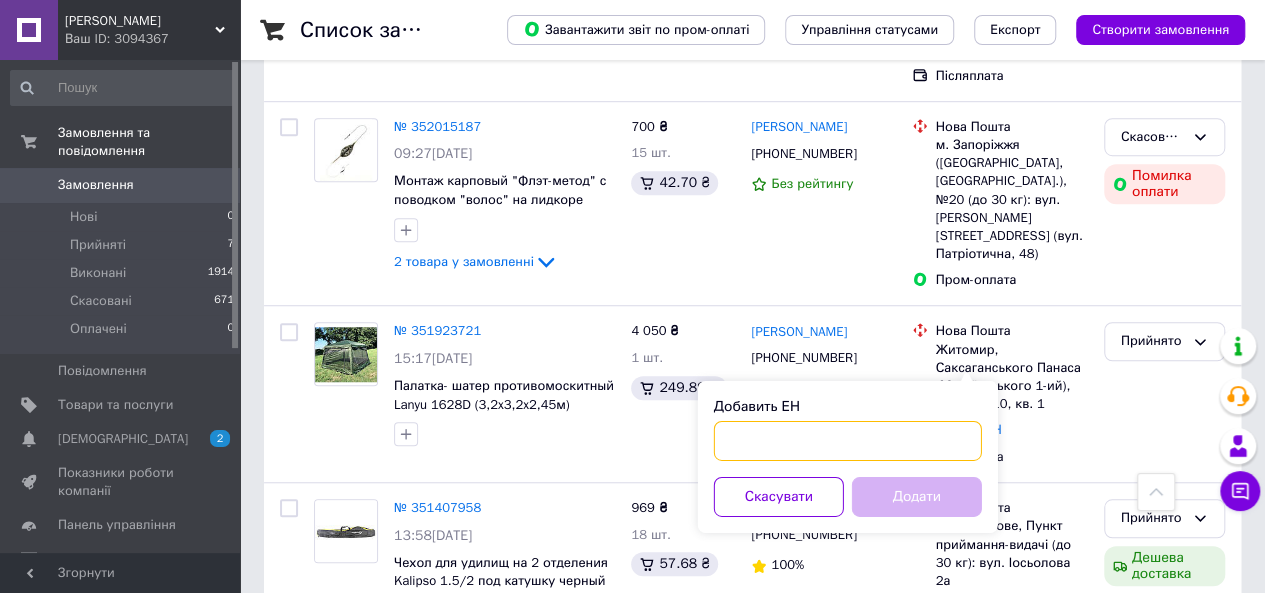 click on "Добавить ЕН" at bounding box center [848, 441] 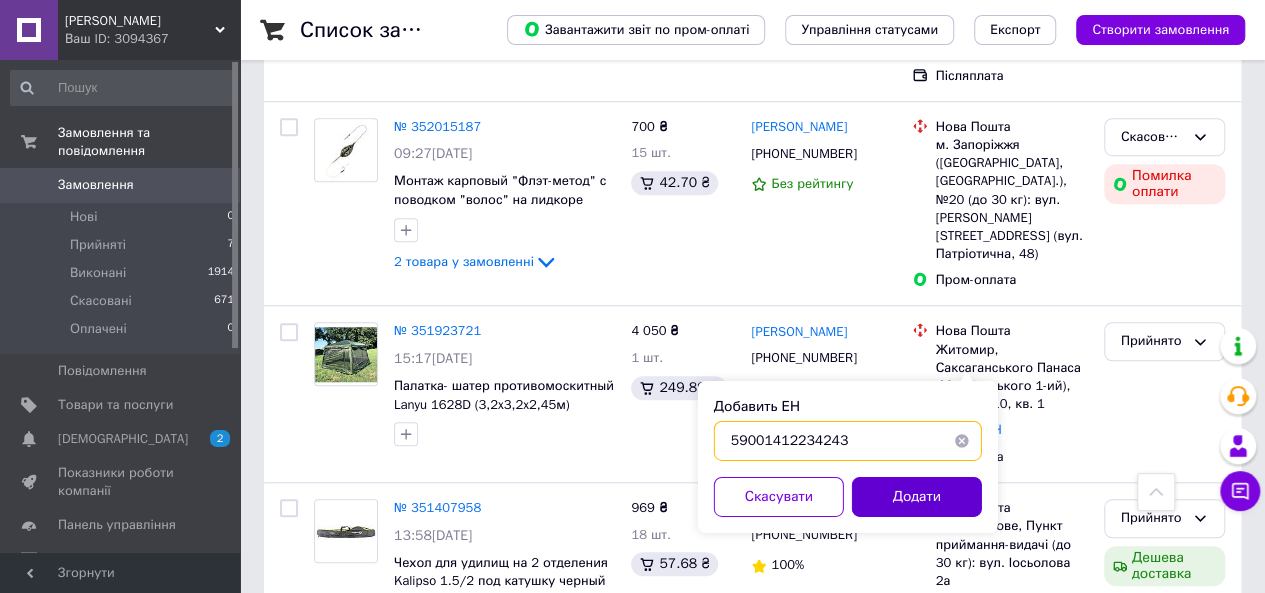 type on "59001412234243" 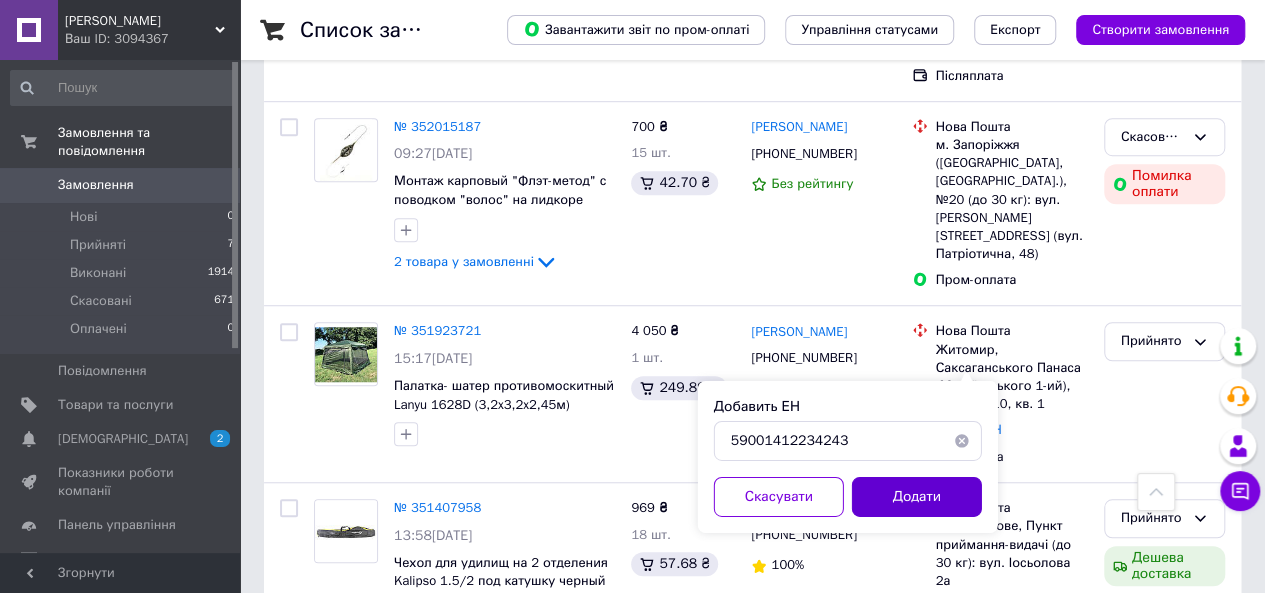 click on "Додати" at bounding box center [917, 497] 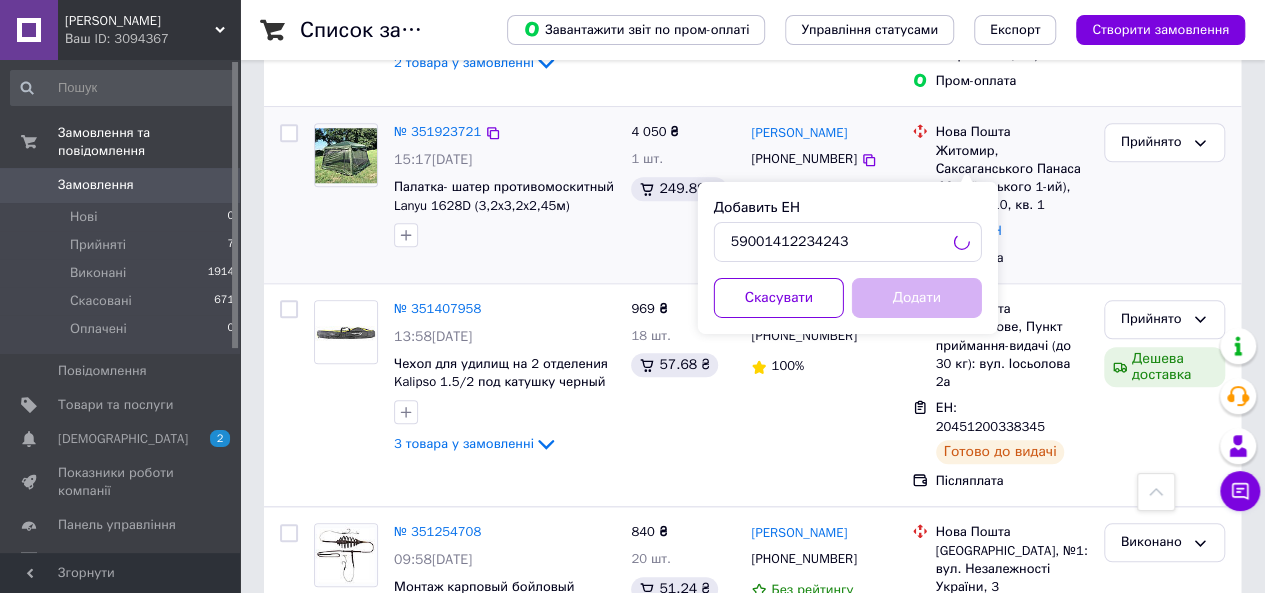 scroll, scrollTop: 800, scrollLeft: 0, axis: vertical 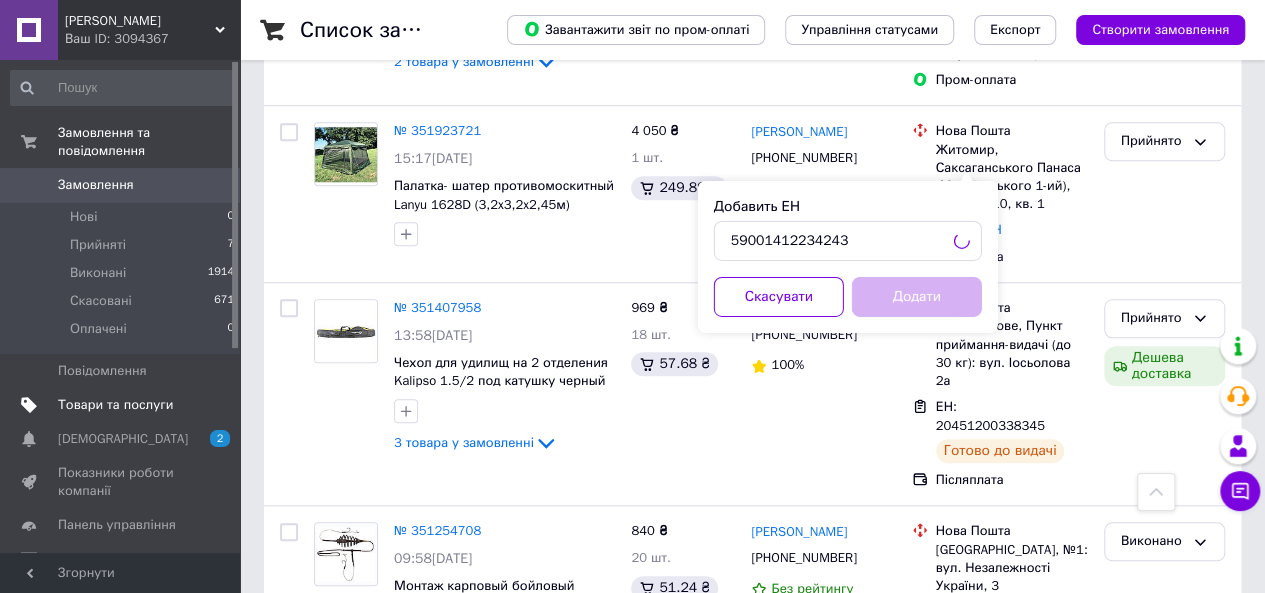 click on "Товари та послуги" at bounding box center (115, 405) 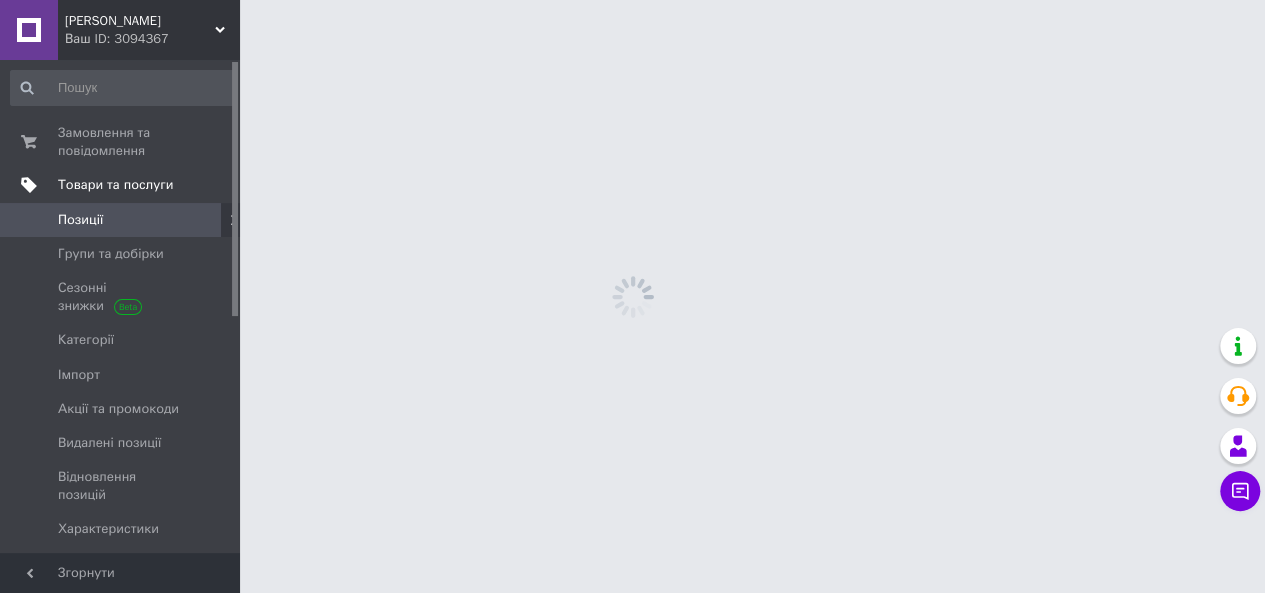 scroll, scrollTop: 0, scrollLeft: 0, axis: both 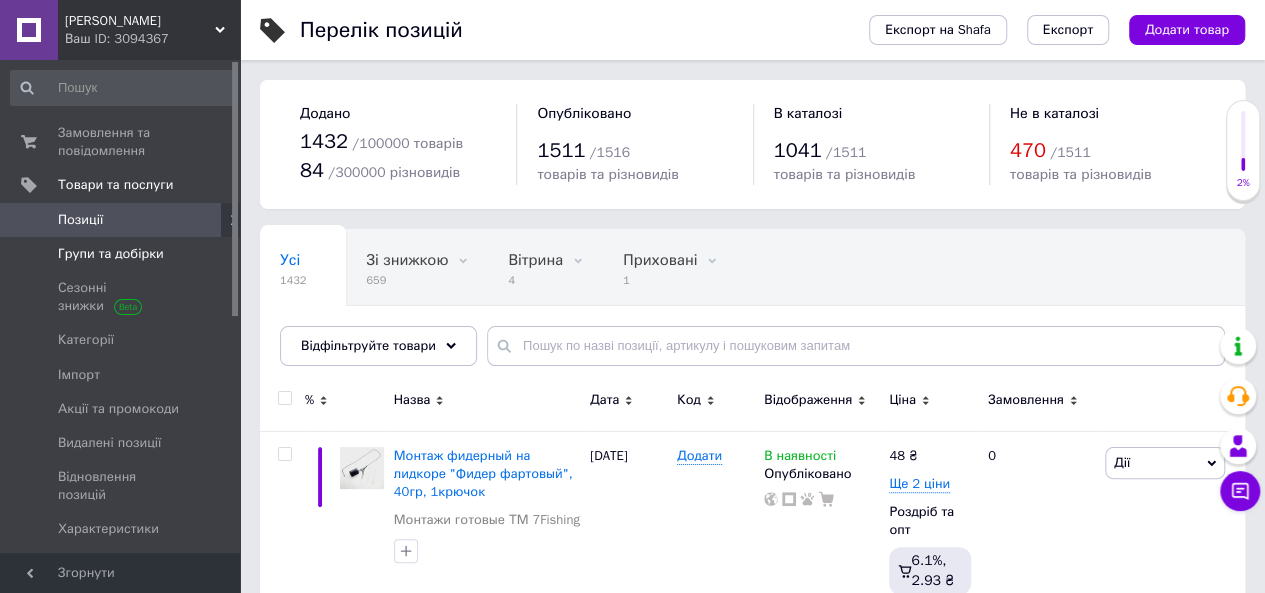 click on "Групи та добірки" at bounding box center [111, 254] 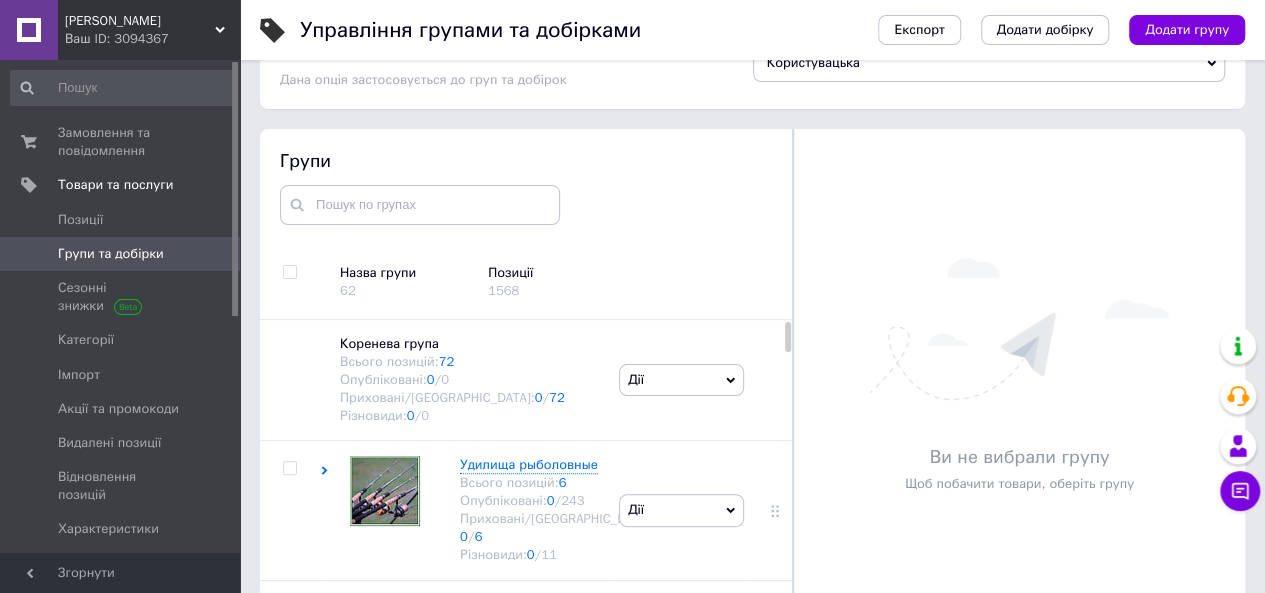 scroll, scrollTop: 113, scrollLeft: 0, axis: vertical 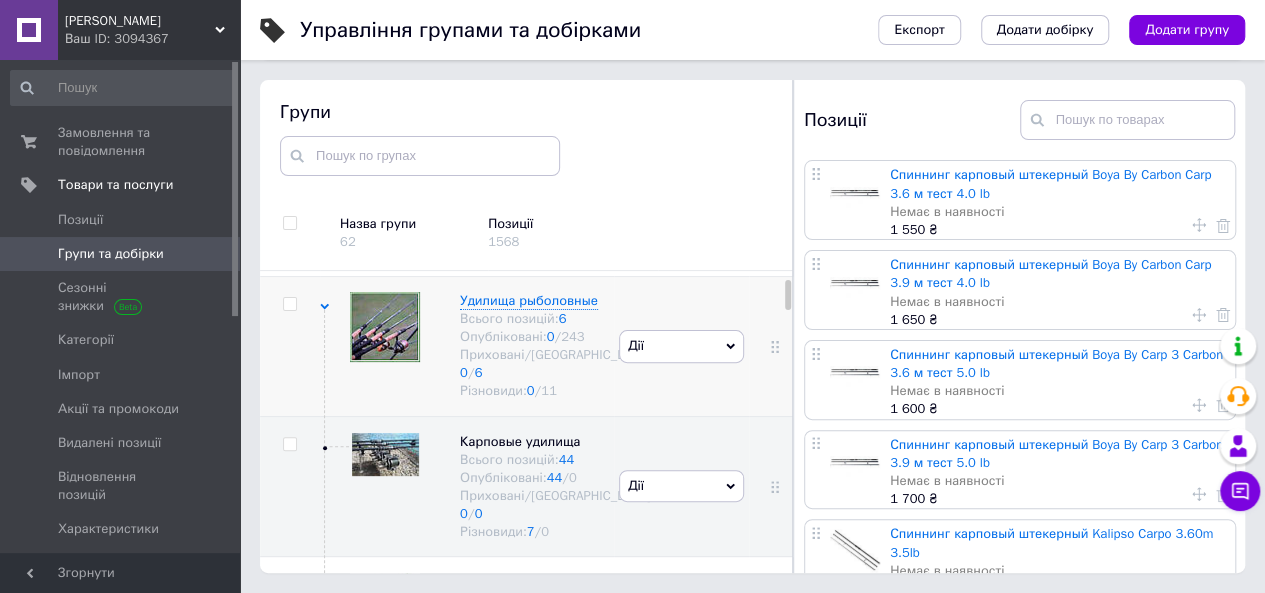 click at bounding box center [324, 641] 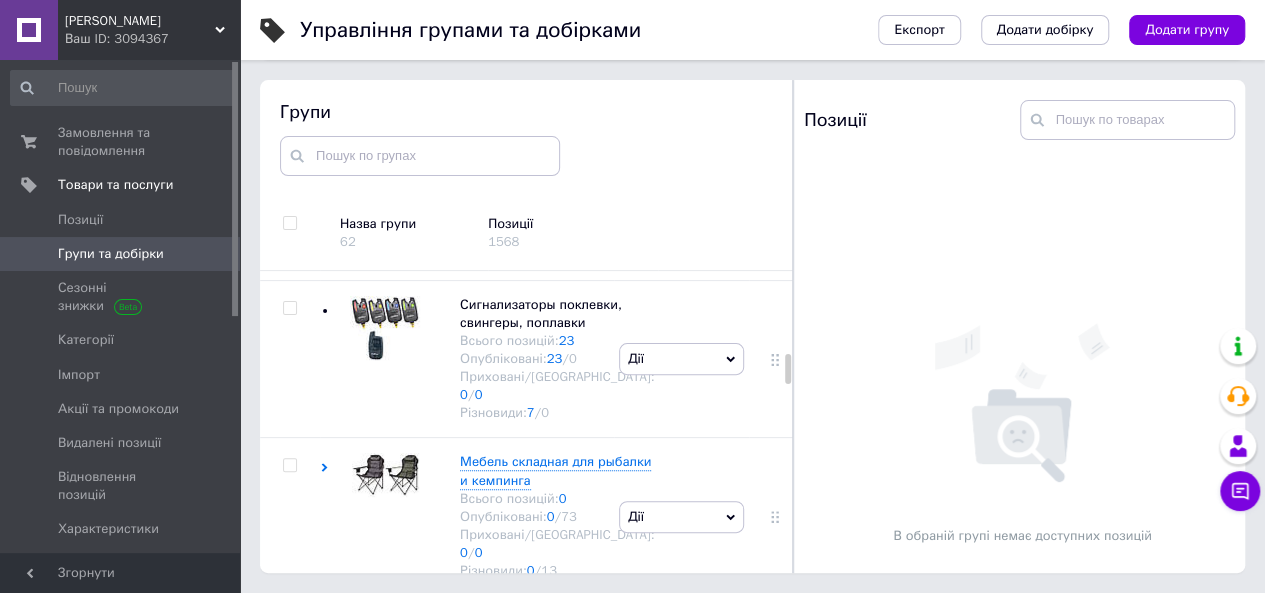 scroll, scrollTop: 1015, scrollLeft: 0, axis: vertical 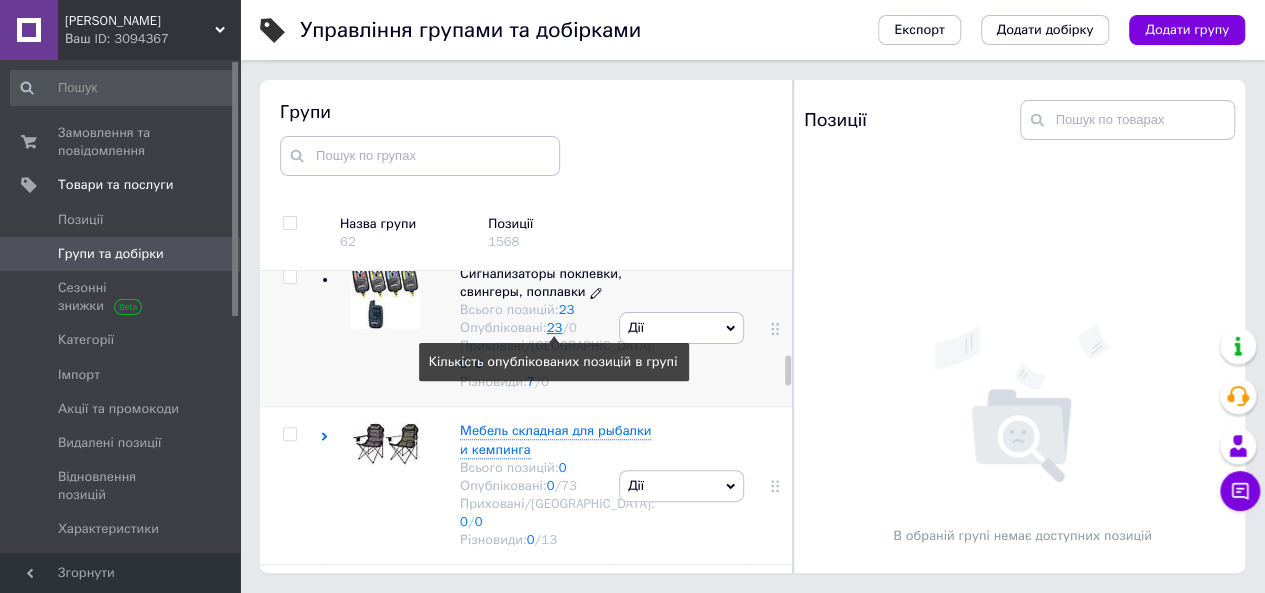 click on "23" at bounding box center (555, 327) 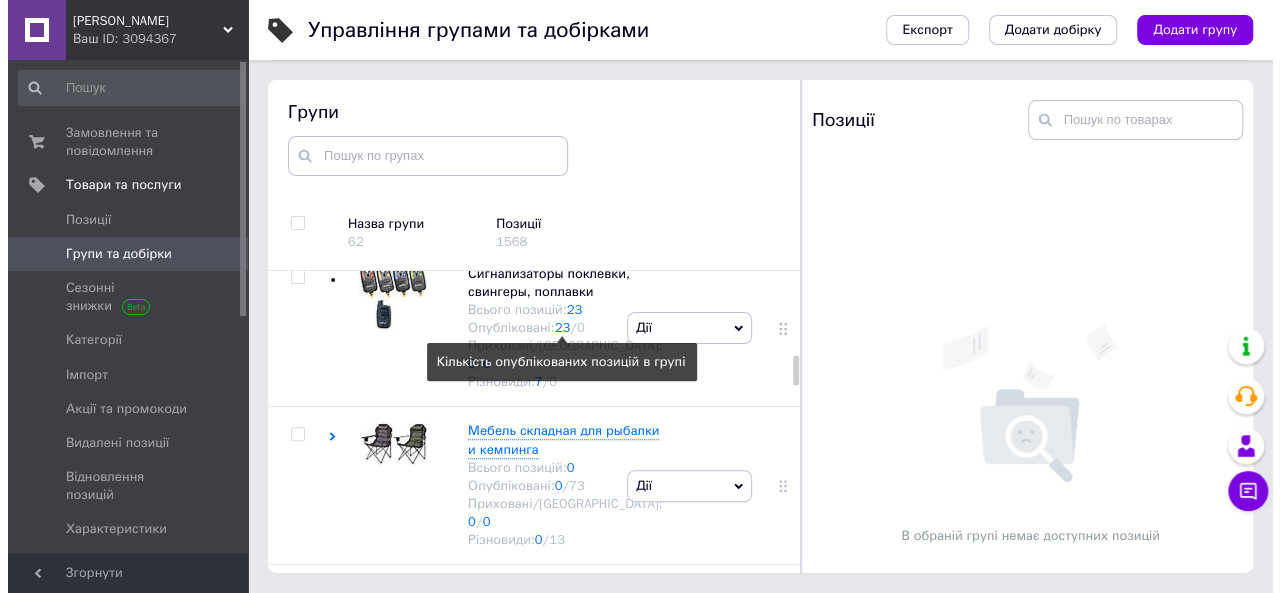 scroll, scrollTop: 0, scrollLeft: 0, axis: both 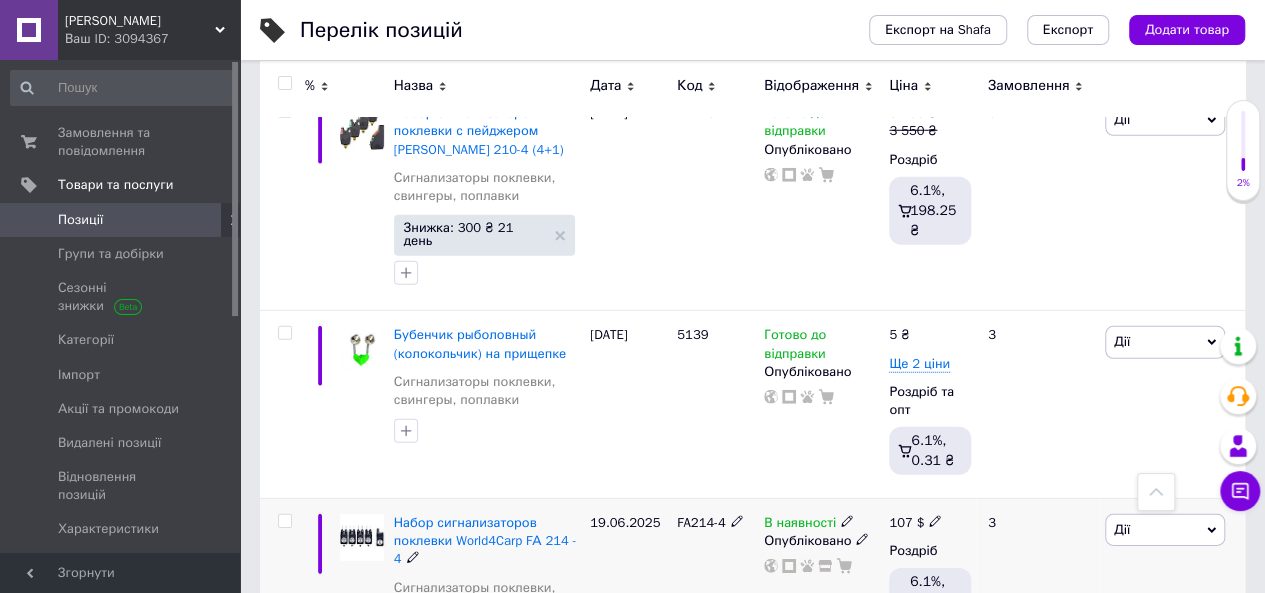 click at bounding box center [284, 521] 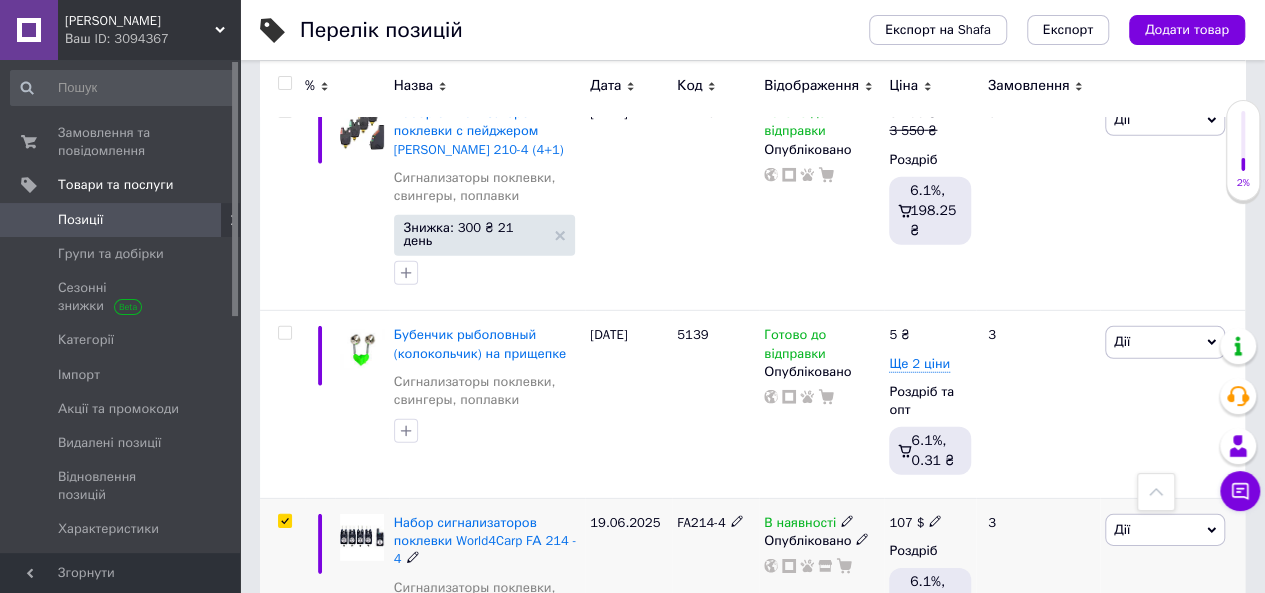 checkbox on "true" 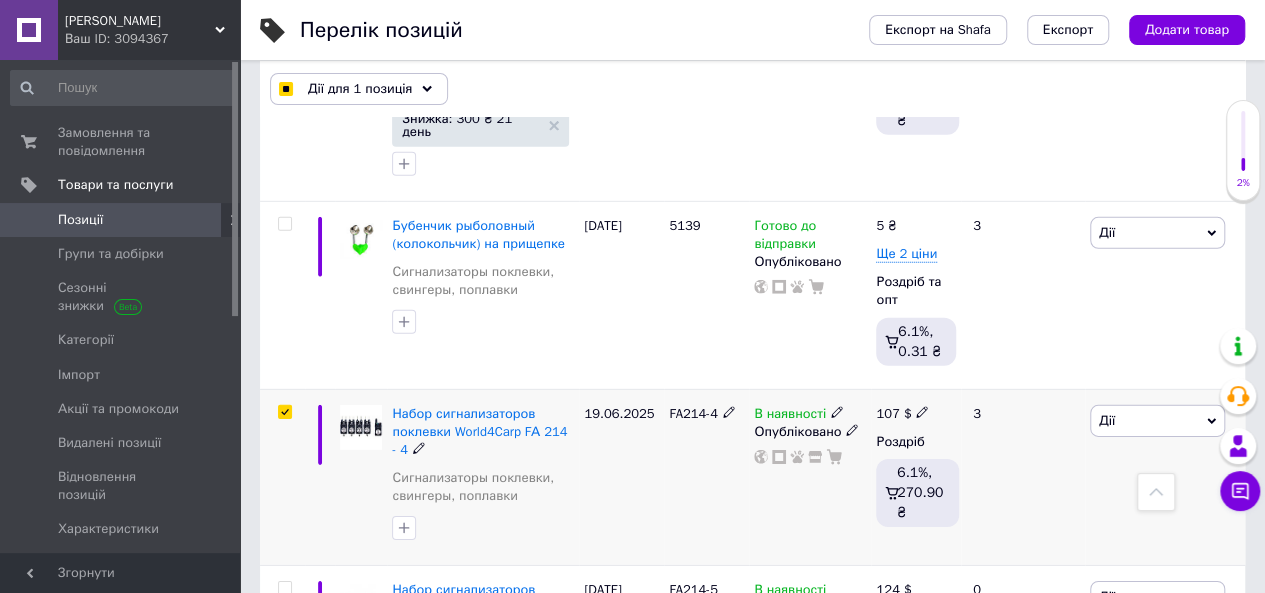 scroll, scrollTop: 3054, scrollLeft: 0, axis: vertical 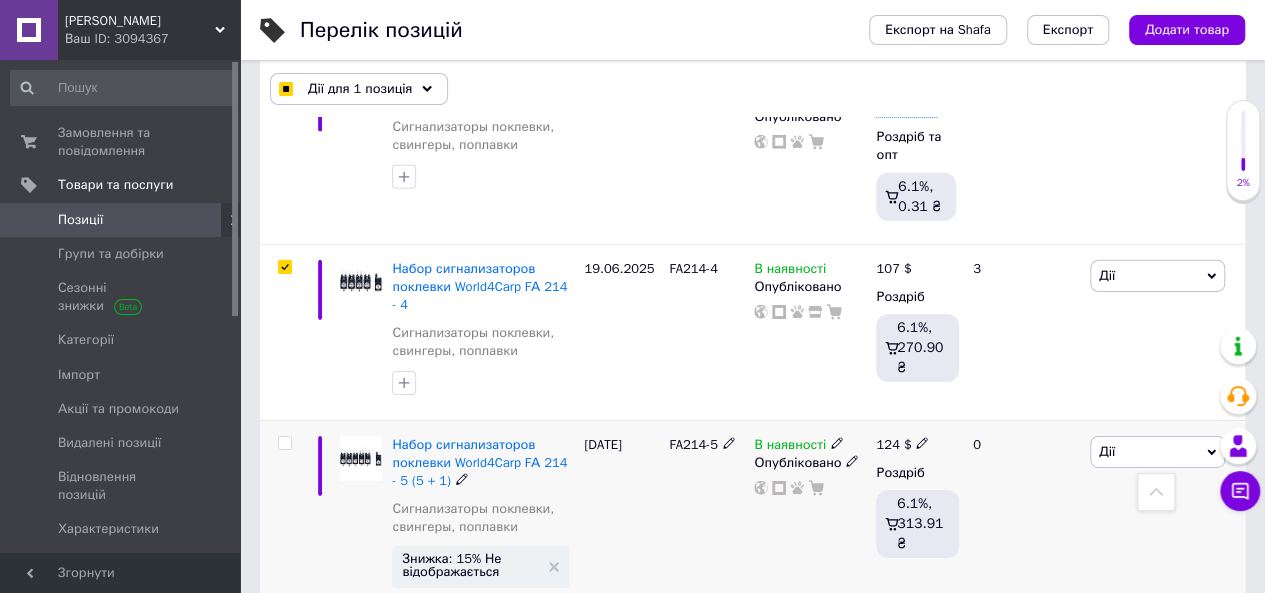 click at bounding box center [284, 443] 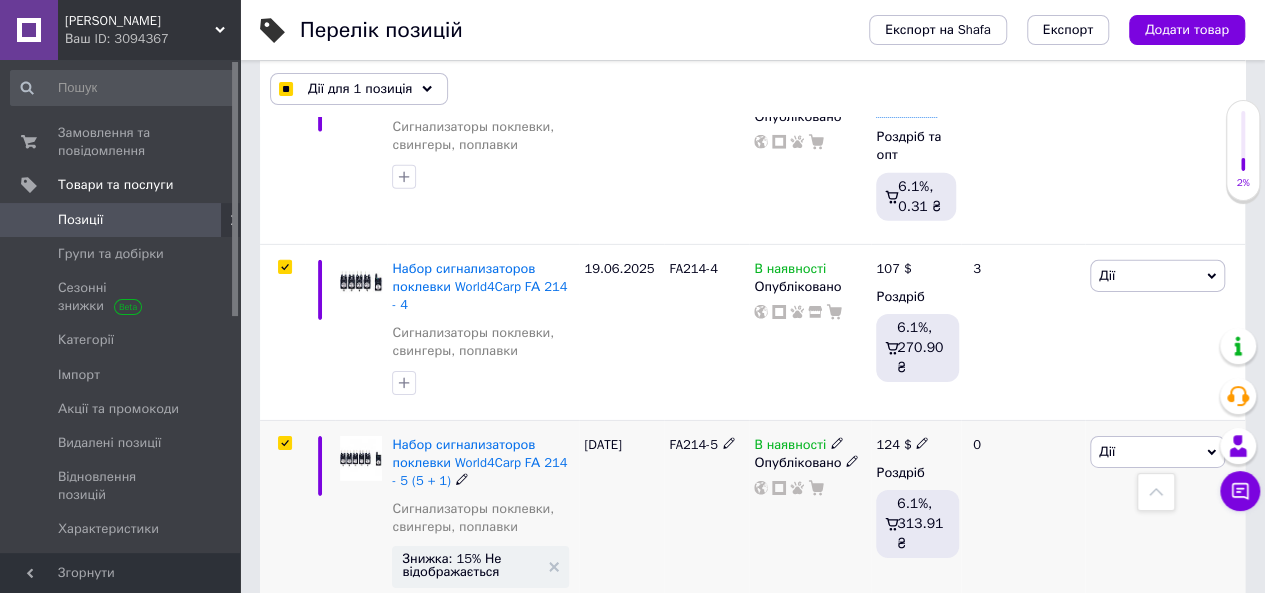 checkbox on "true" 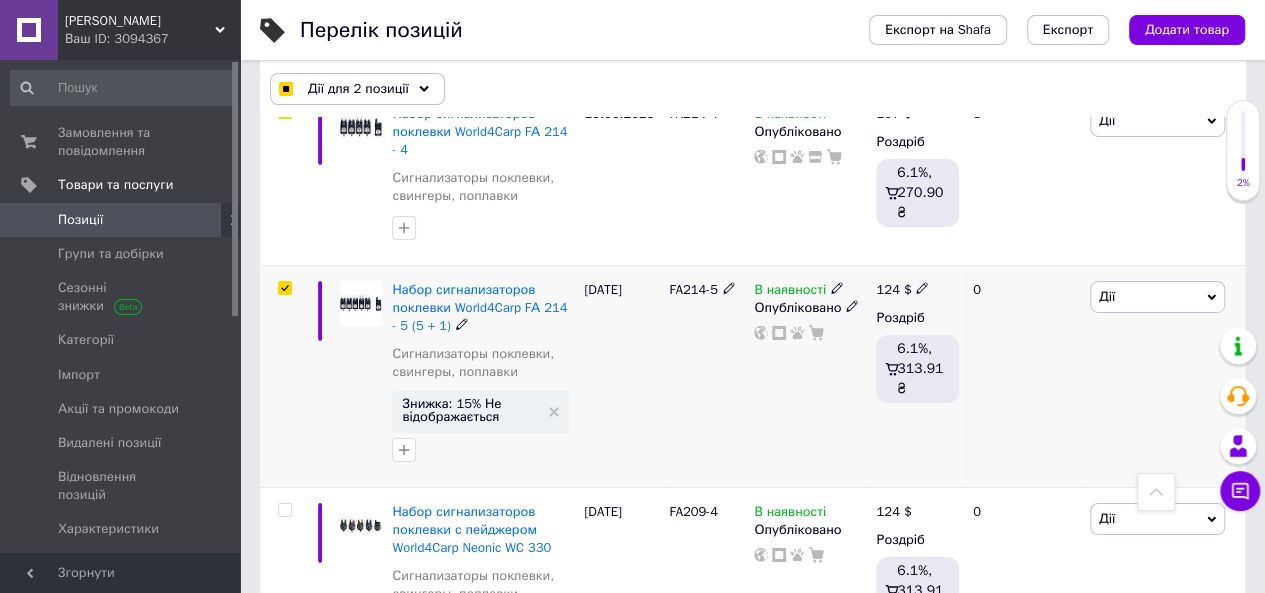 scroll, scrollTop: 3254, scrollLeft: 0, axis: vertical 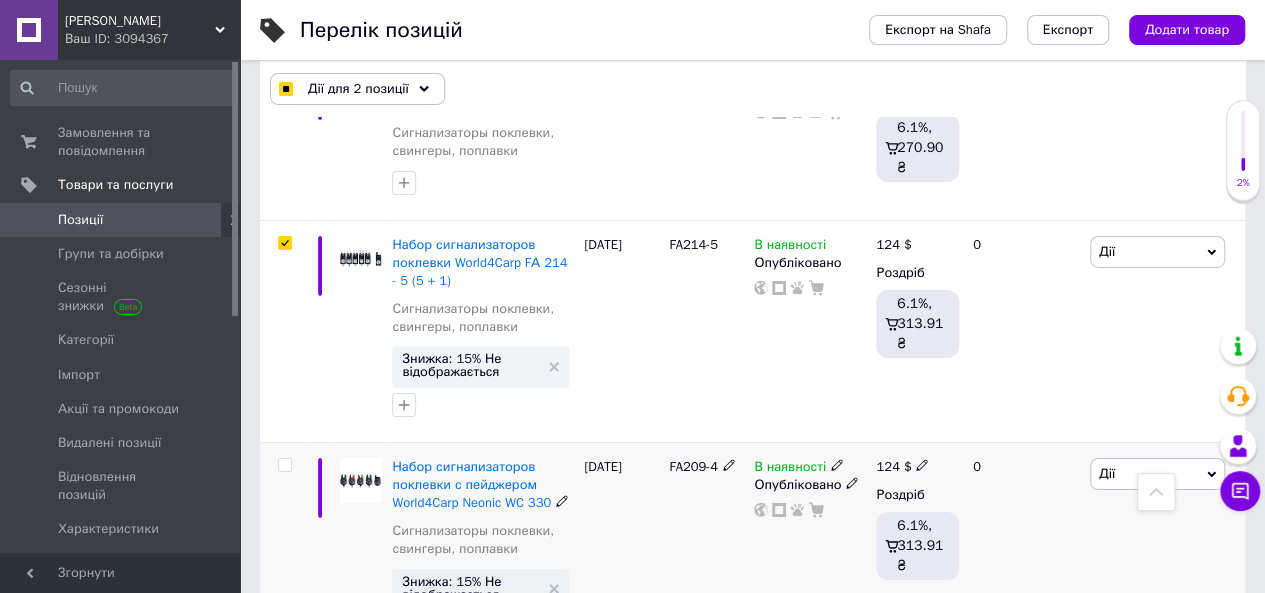 click at bounding box center (284, 465) 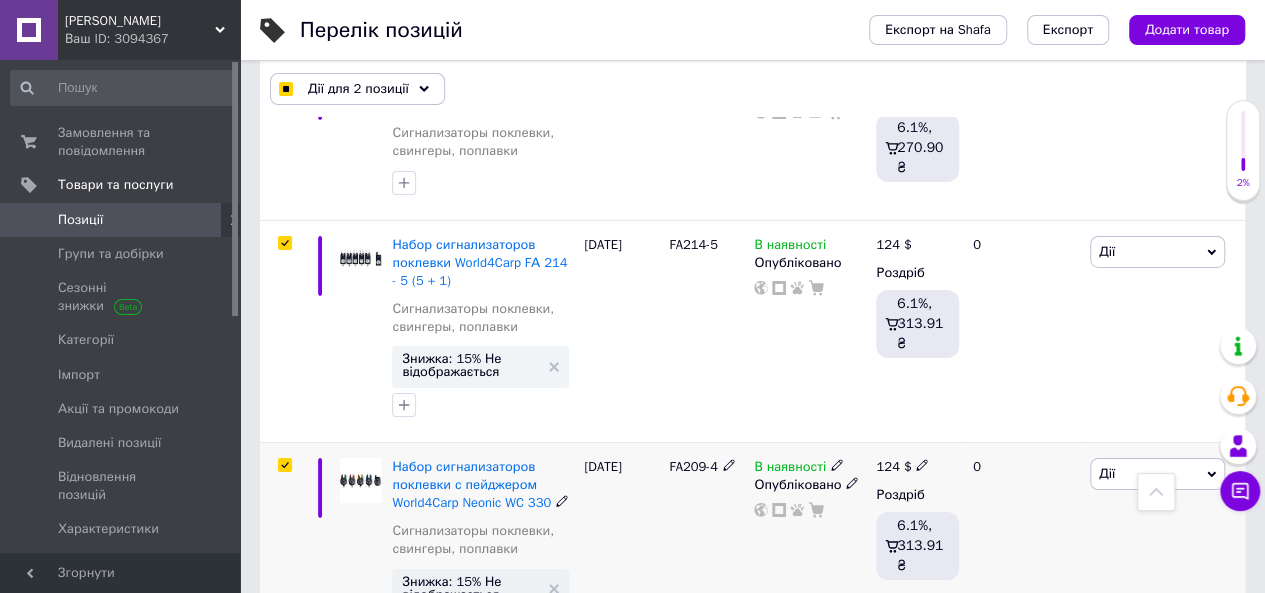 checkbox on "true" 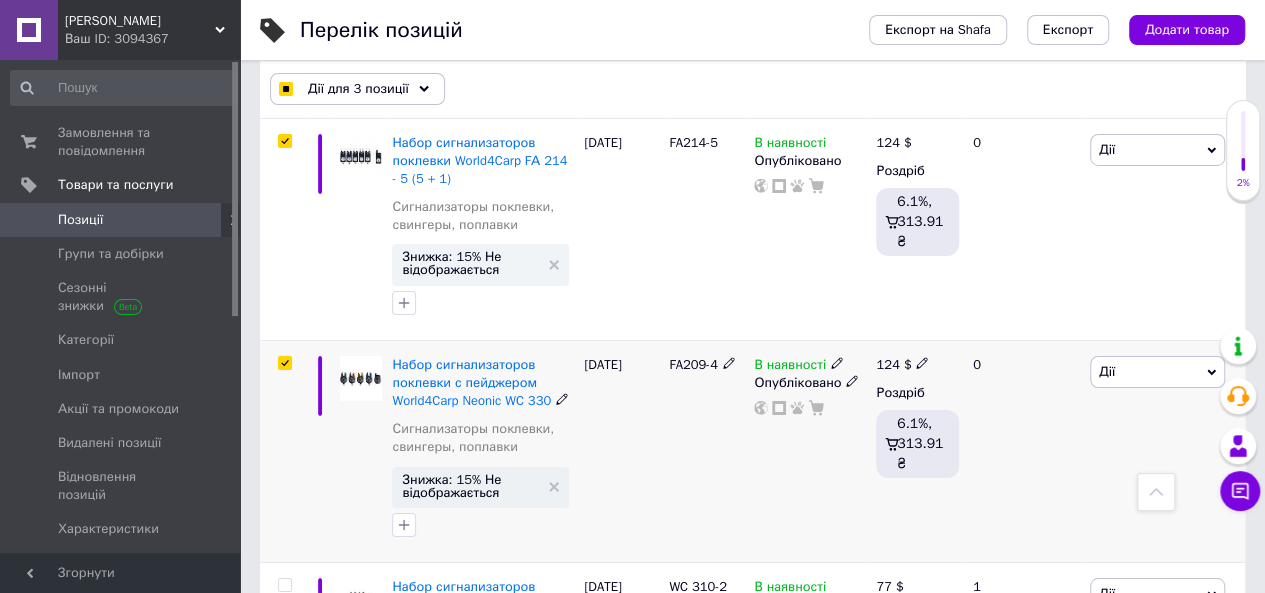 scroll, scrollTop: 3454, scrollLeft: 0, axis: vertical 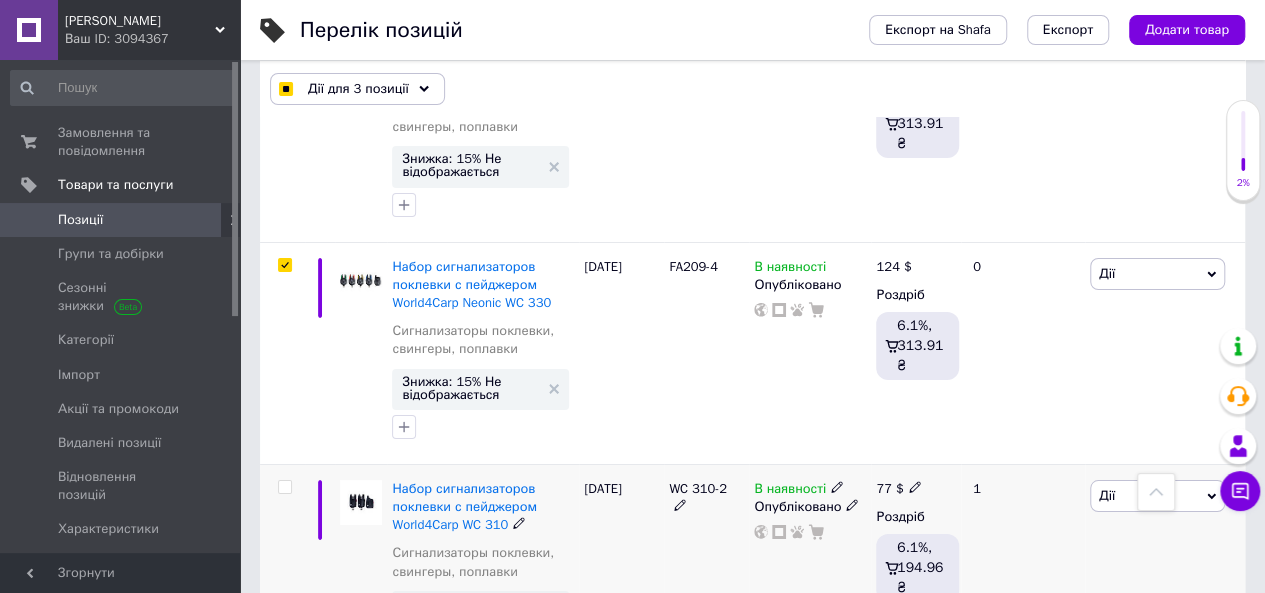 click at bounding box center [284, 487] 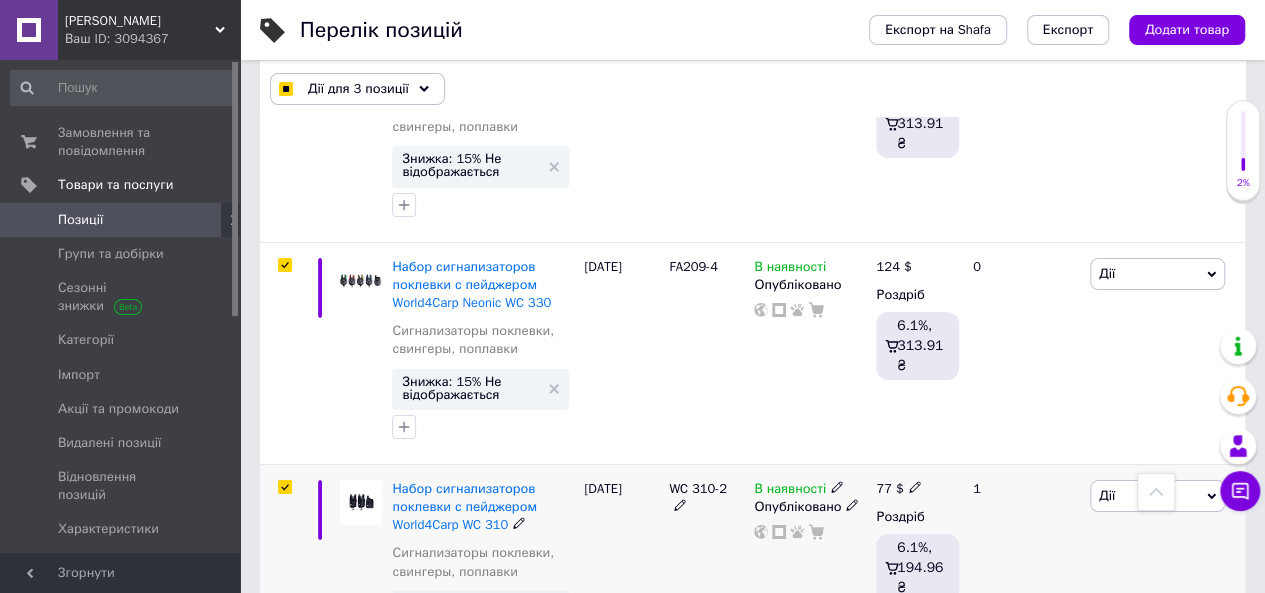 checkbox on "true" 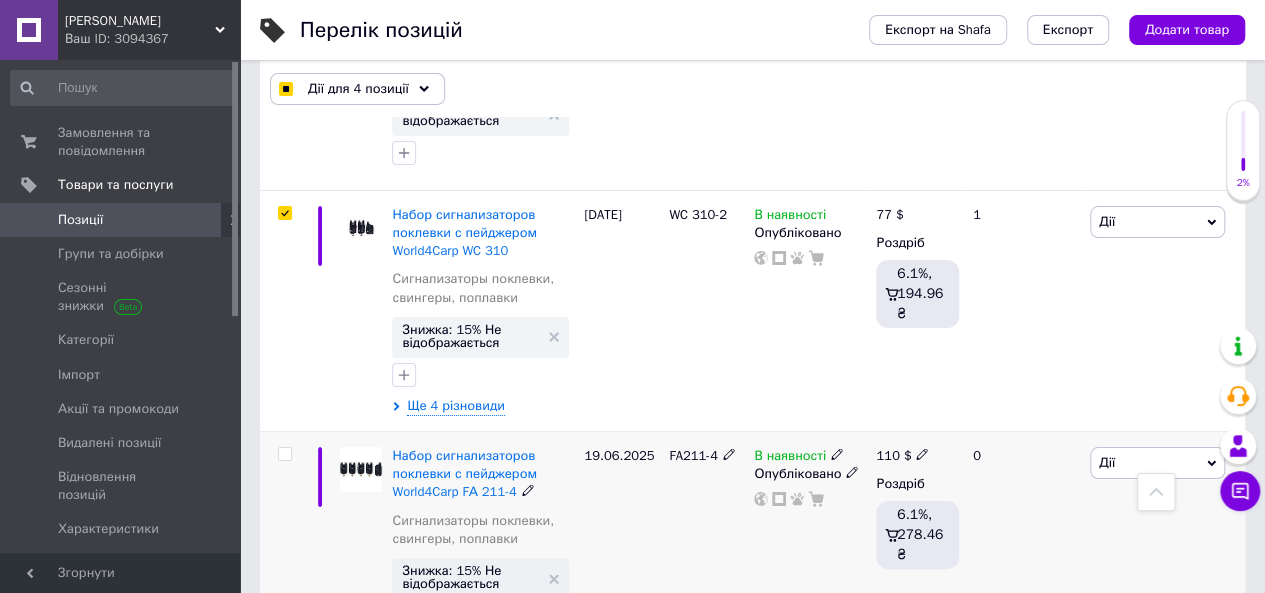 scroll, scrollTop: 3754, scrollLeft: 0, axis: vertical 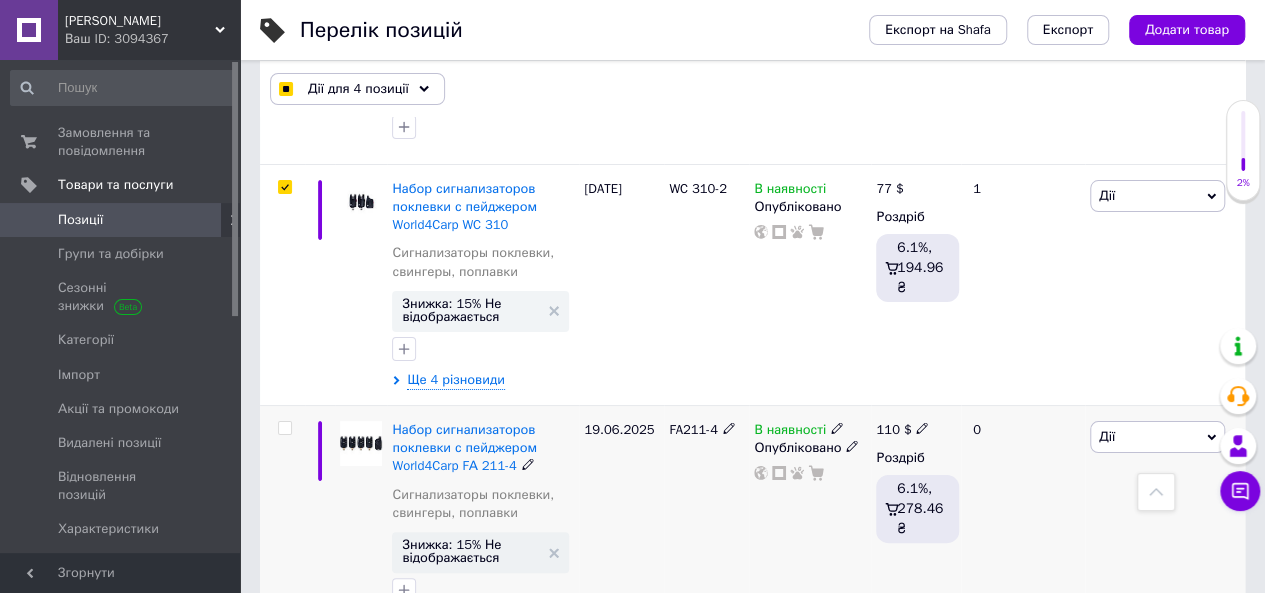 click at bounding box center [284, 428] 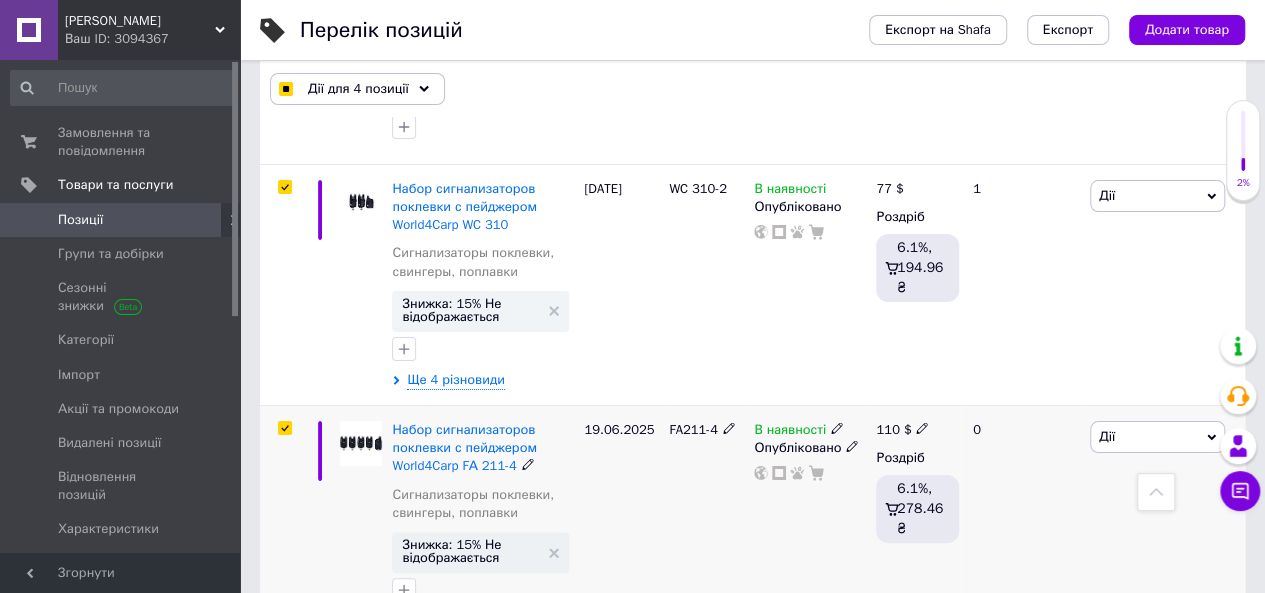 checkbox on "true" 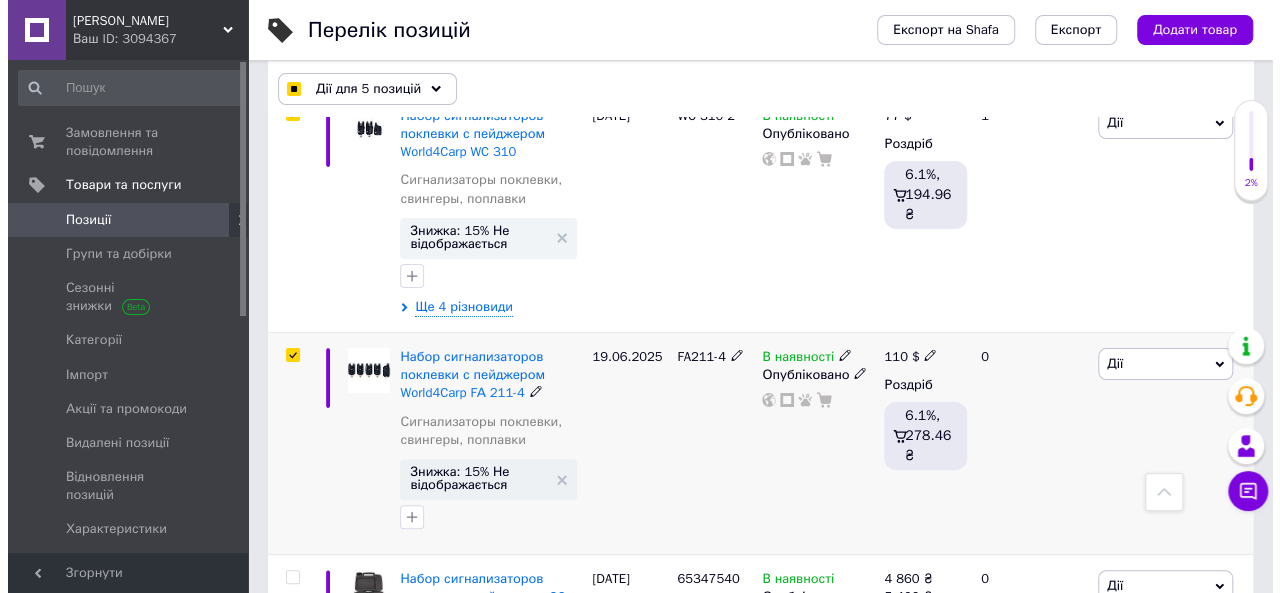 scroll, scrollTop: 3854, scrollLeft: 0, axis: vertical 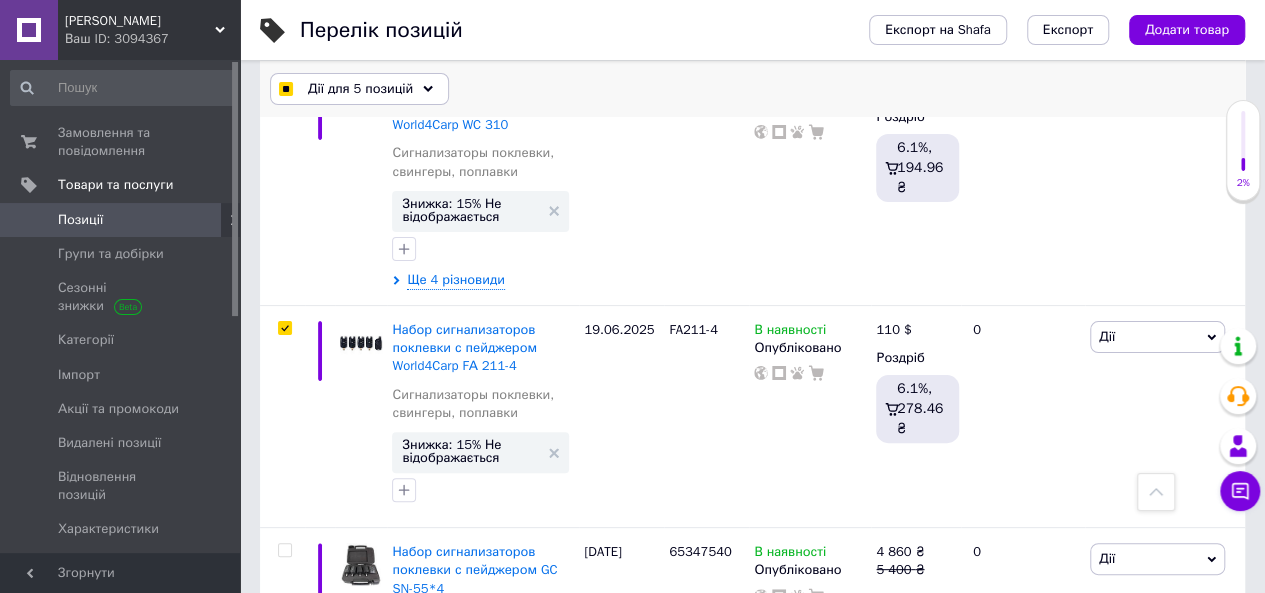 click on "Дії для 5 позицій" at bounding box center [360, 89] 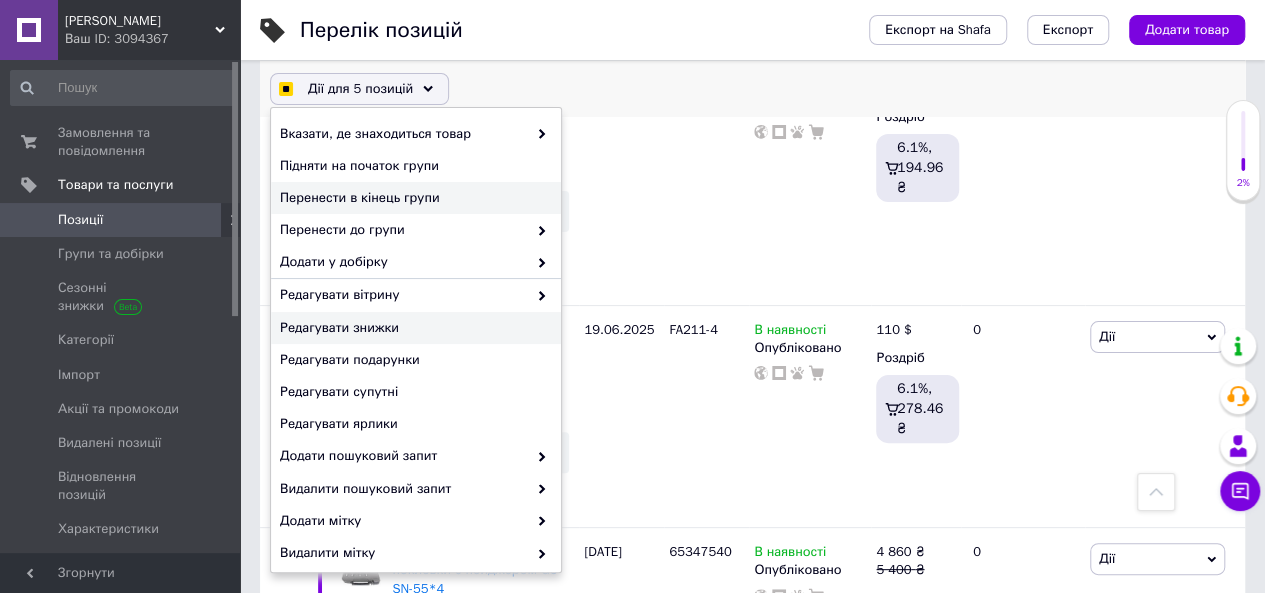 checkbox on "true" 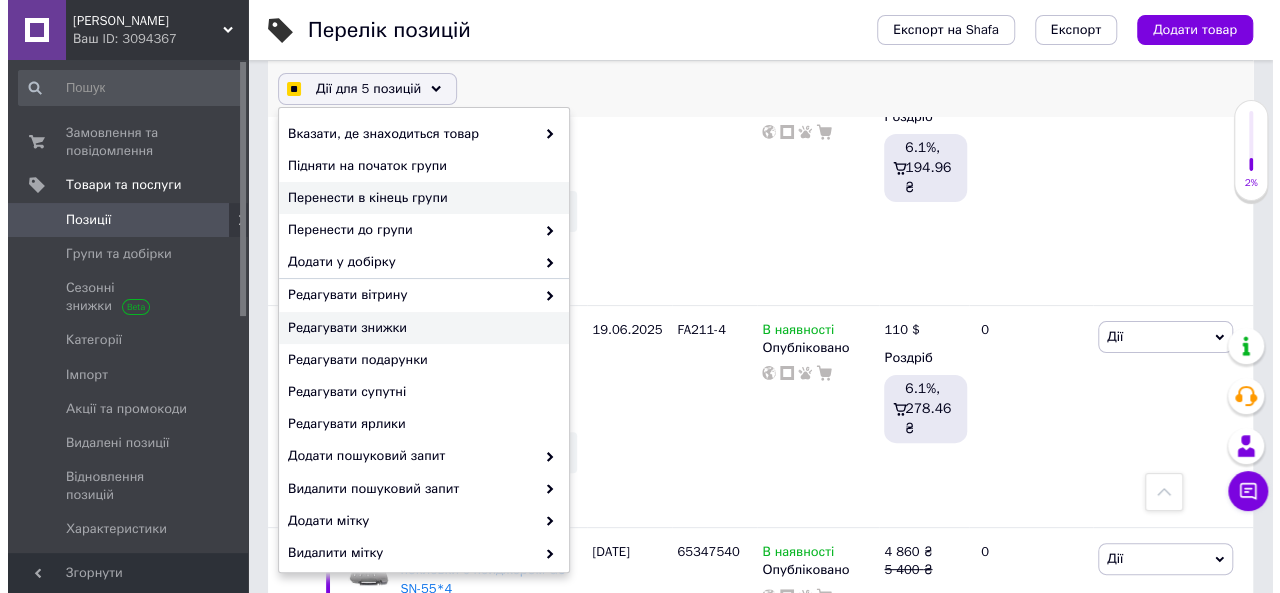 scroll, scrollTop: 0, scrollLeft: 76, axis: horizontal 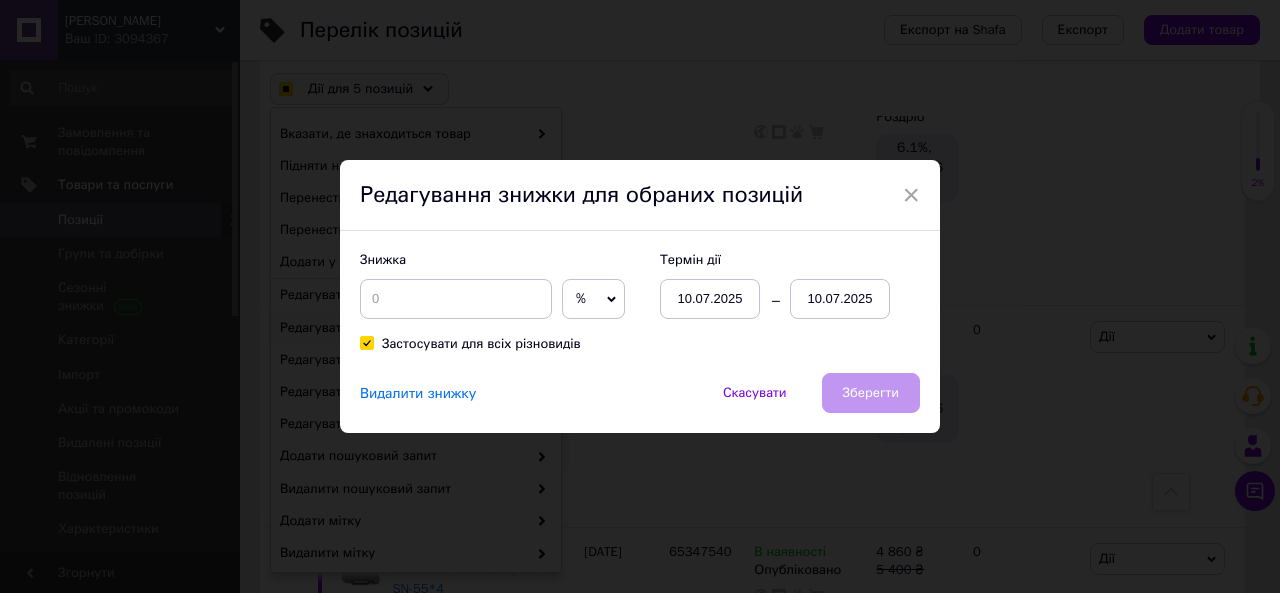 click on "10.07.2025" at bounding box center (840, 299) 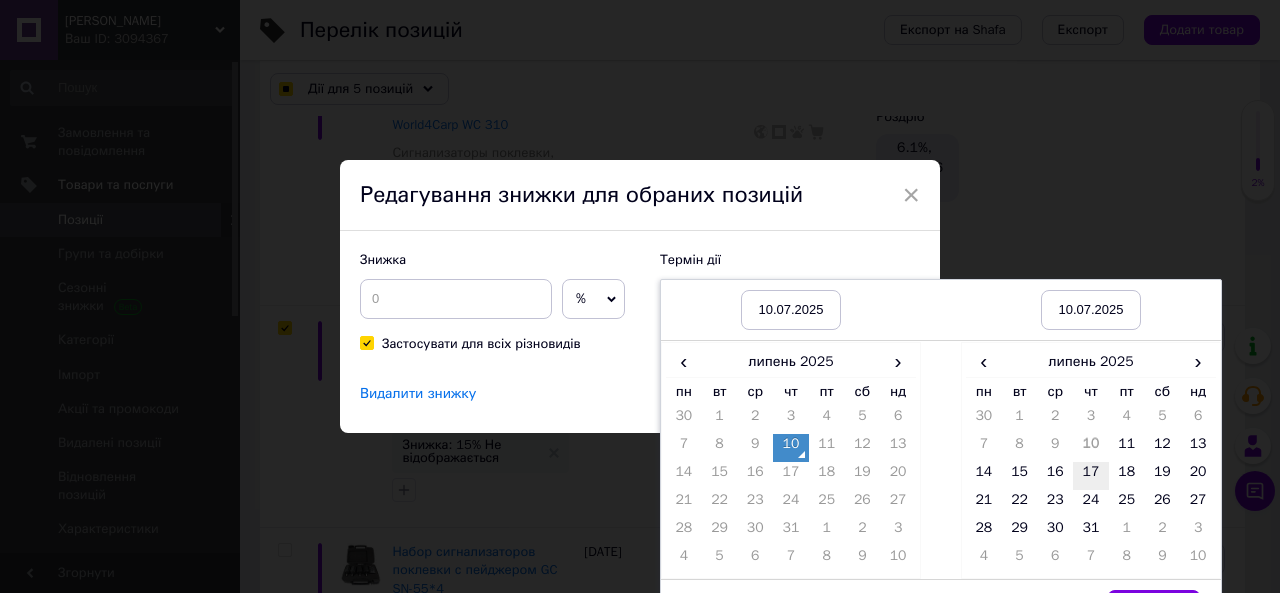 click on "17" at bounding box center [1091, 476] 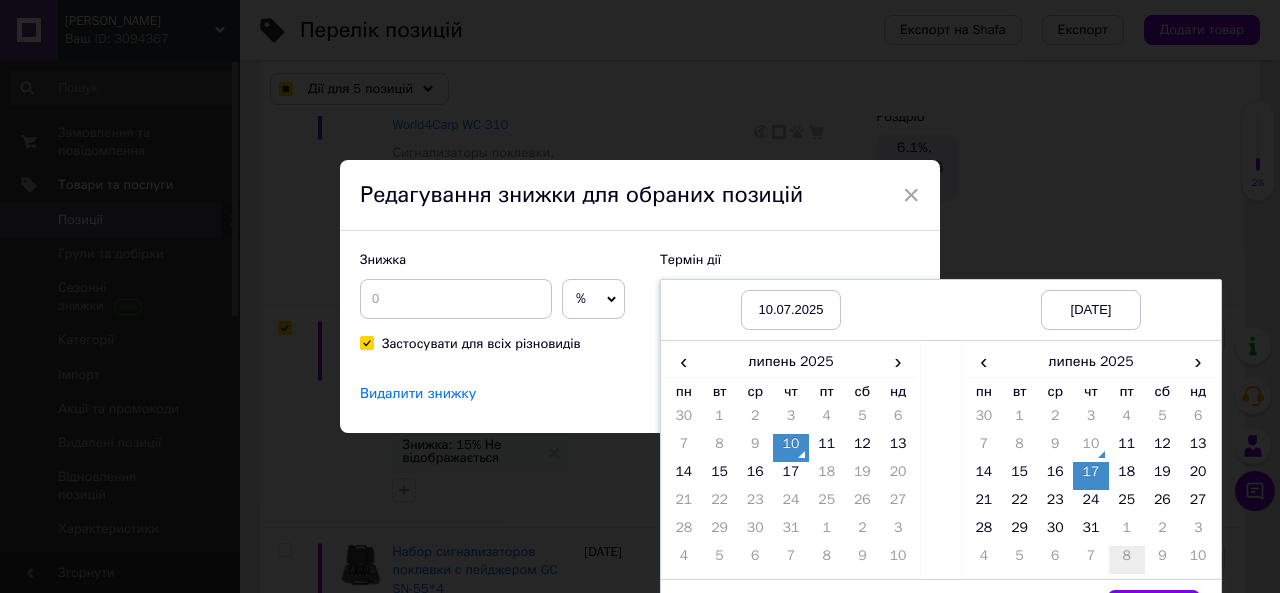 scroll, scrollTop: 44, scrollLeft: 0, axis: vertical 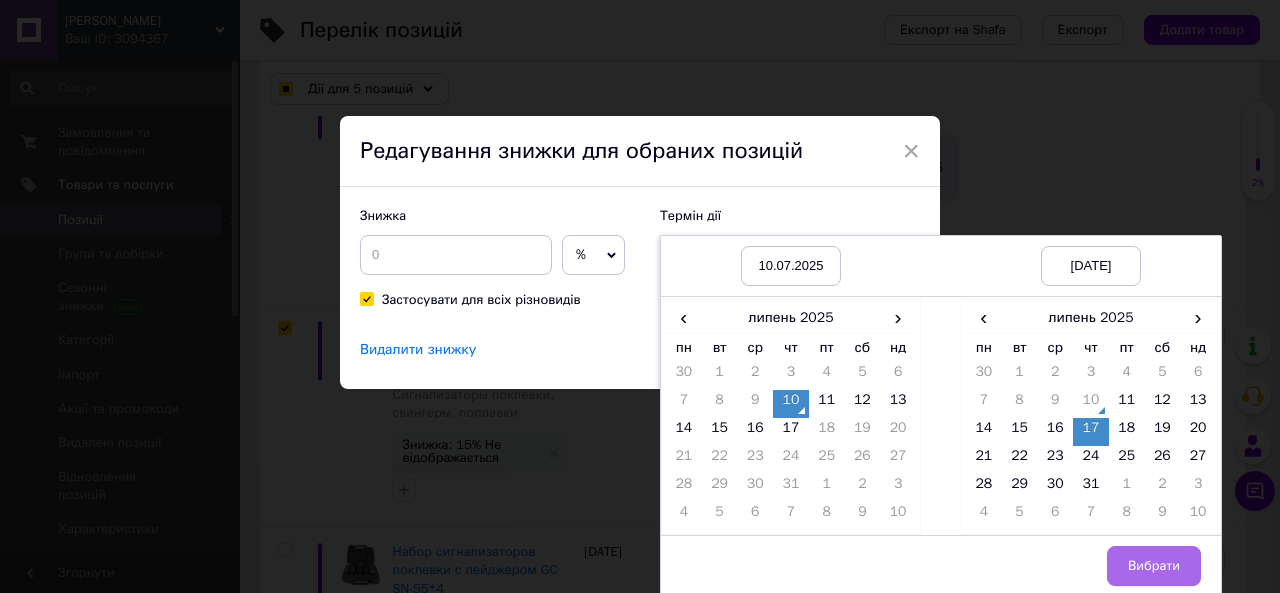 click on "Вибрати" at bounding box center (1154, 566) 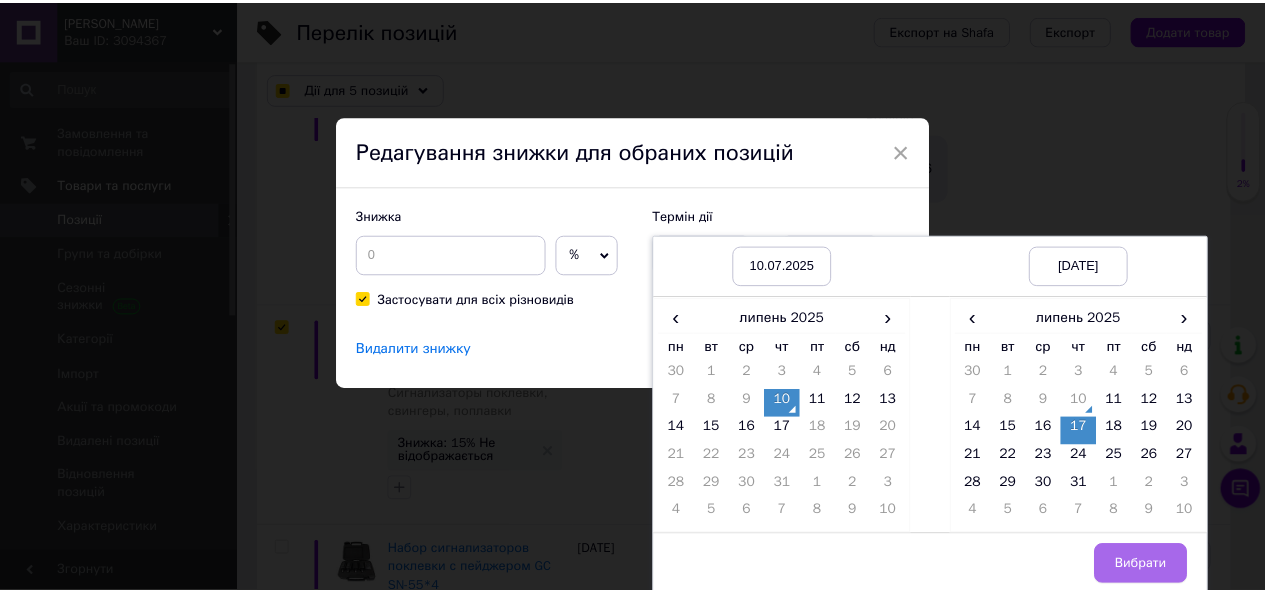 scroll, scrollTop: 0, scrollLeft: 0, axis: both 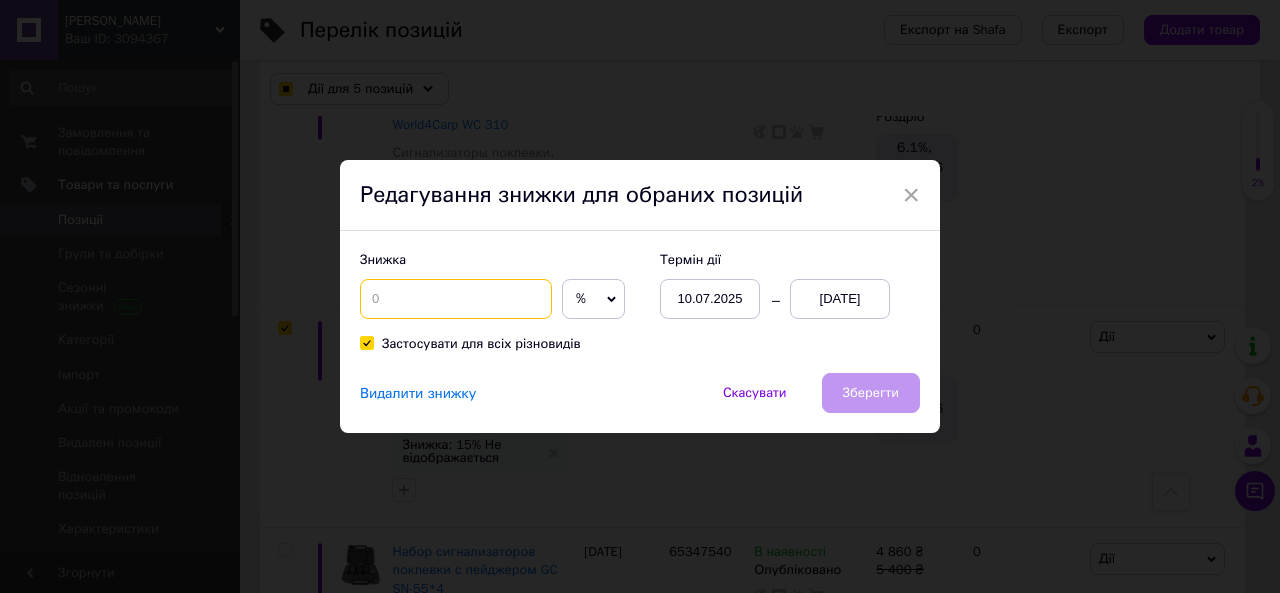 click at bounding box center (456, 299) 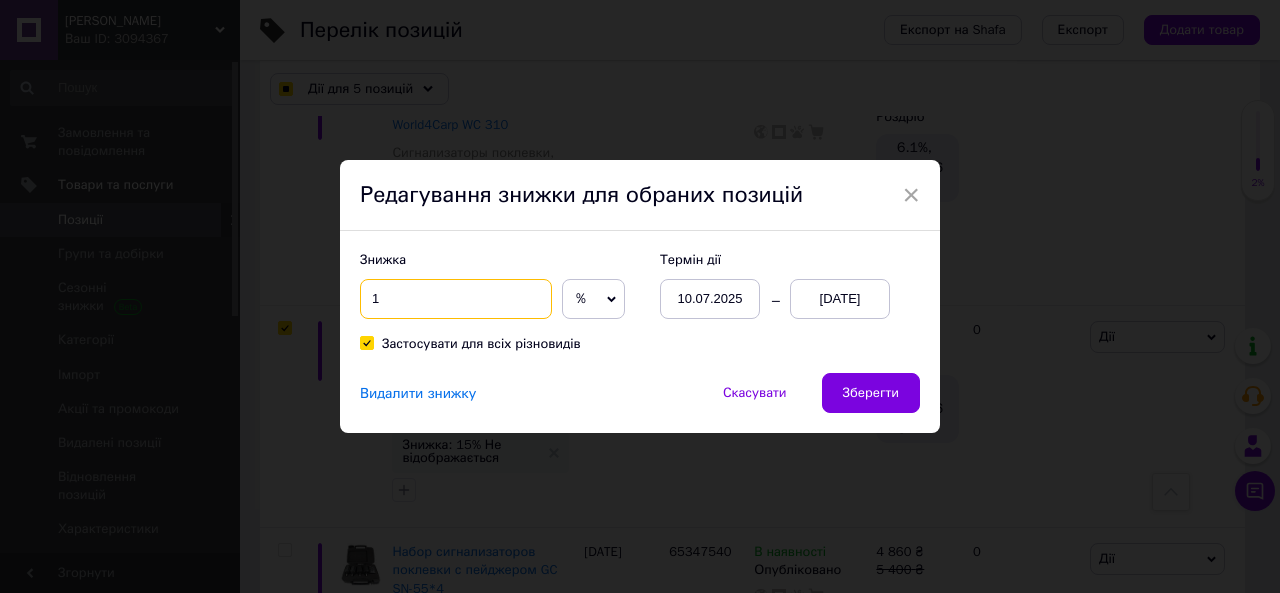 checkbox on "true" 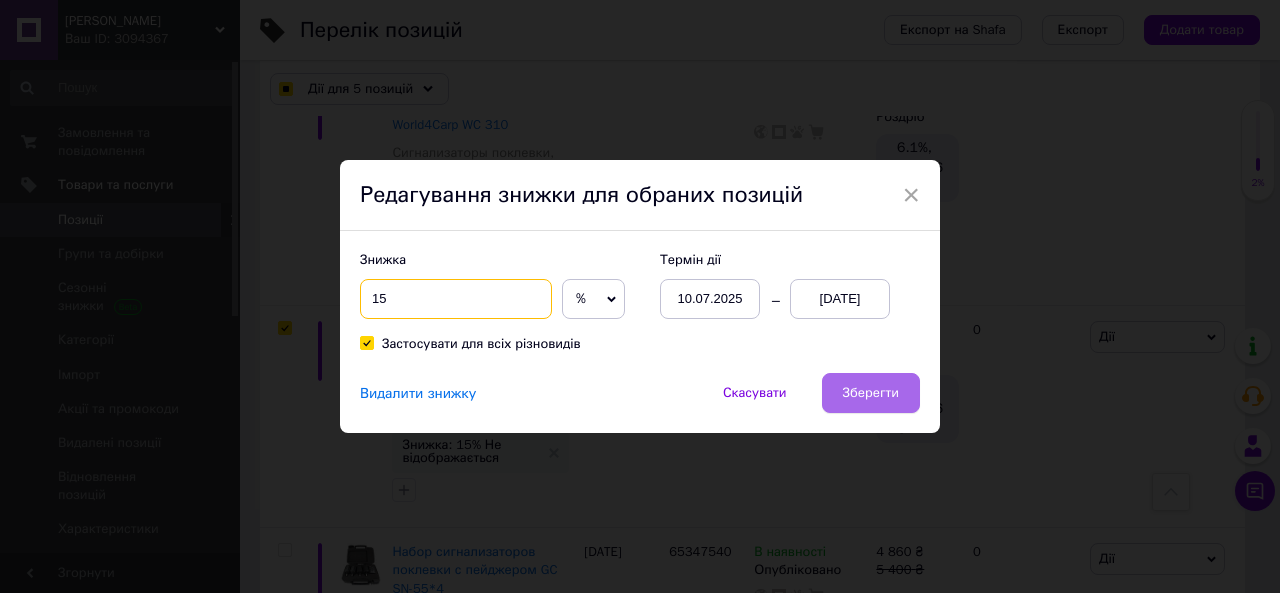 type on "15" 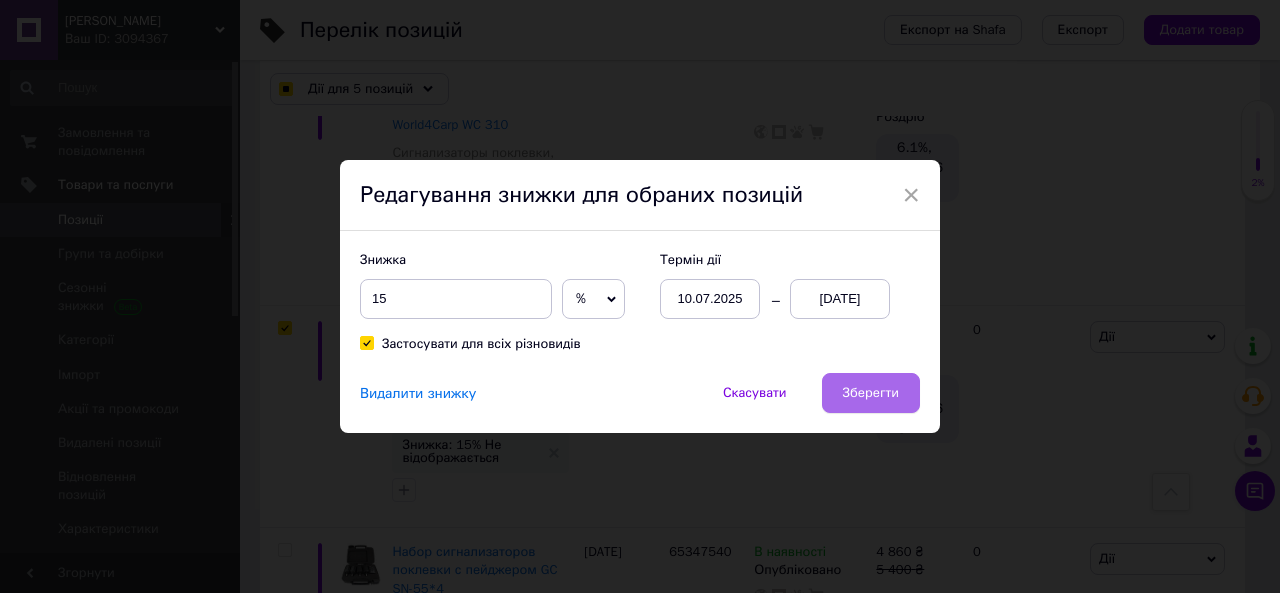 click on "Зберегти" at bounding box center [871, 393] 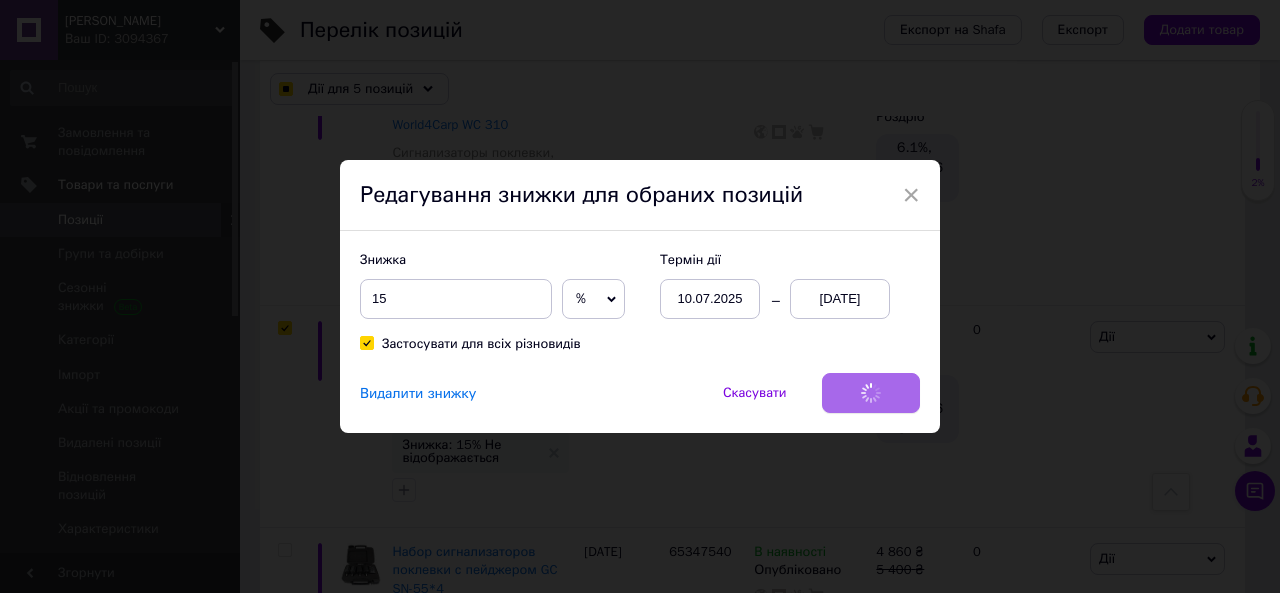 checkbox on "true" 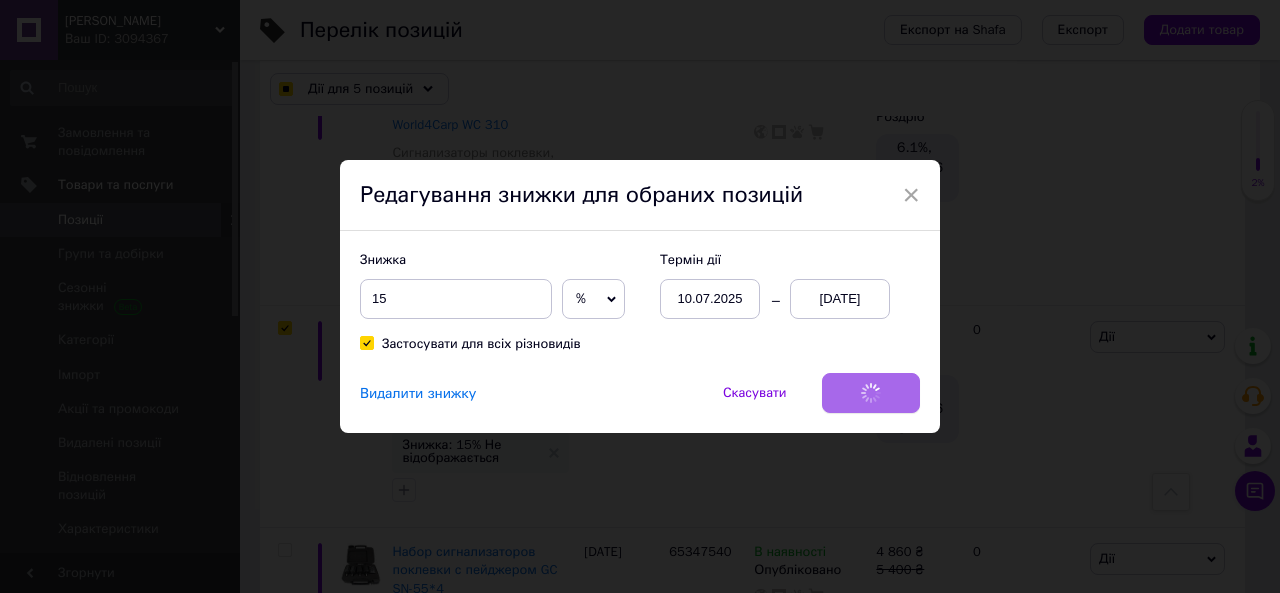 checkbox on "true" 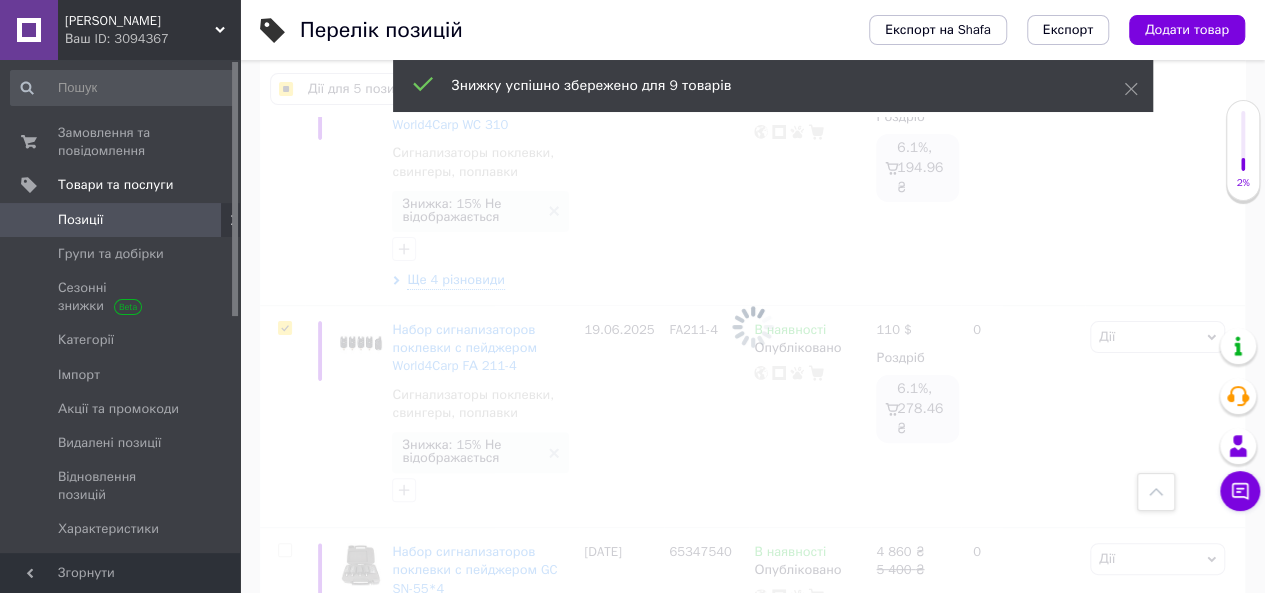 scroll, scrollTop: 0, scrollLeft: 77, axis: horizontal 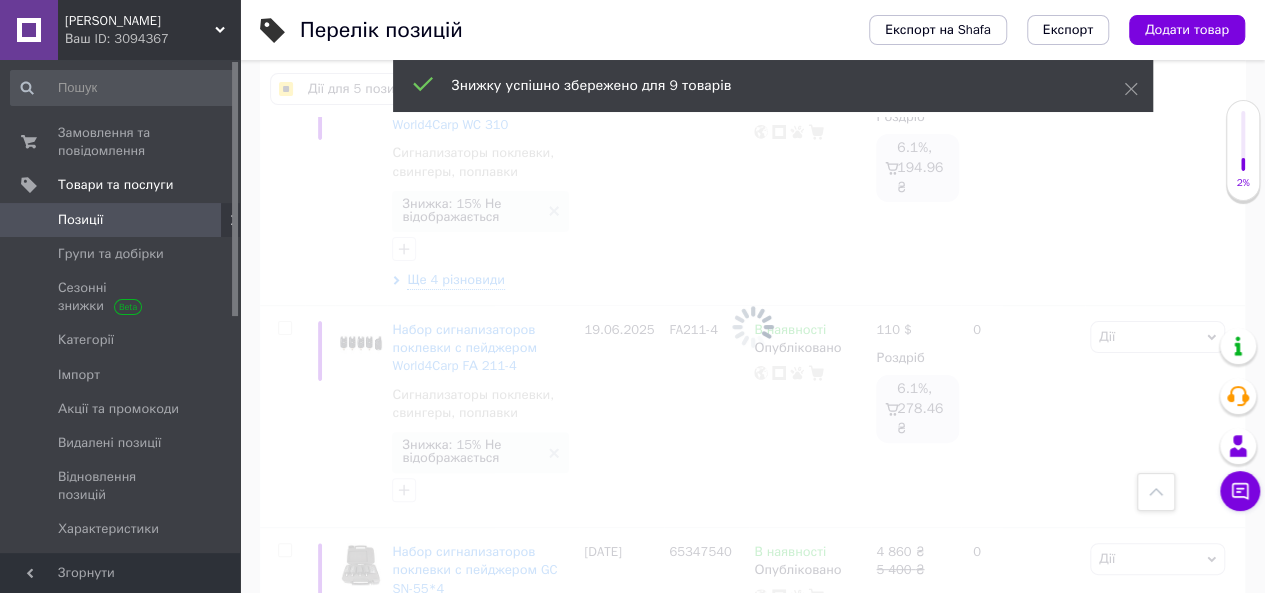 checkbox on "false" 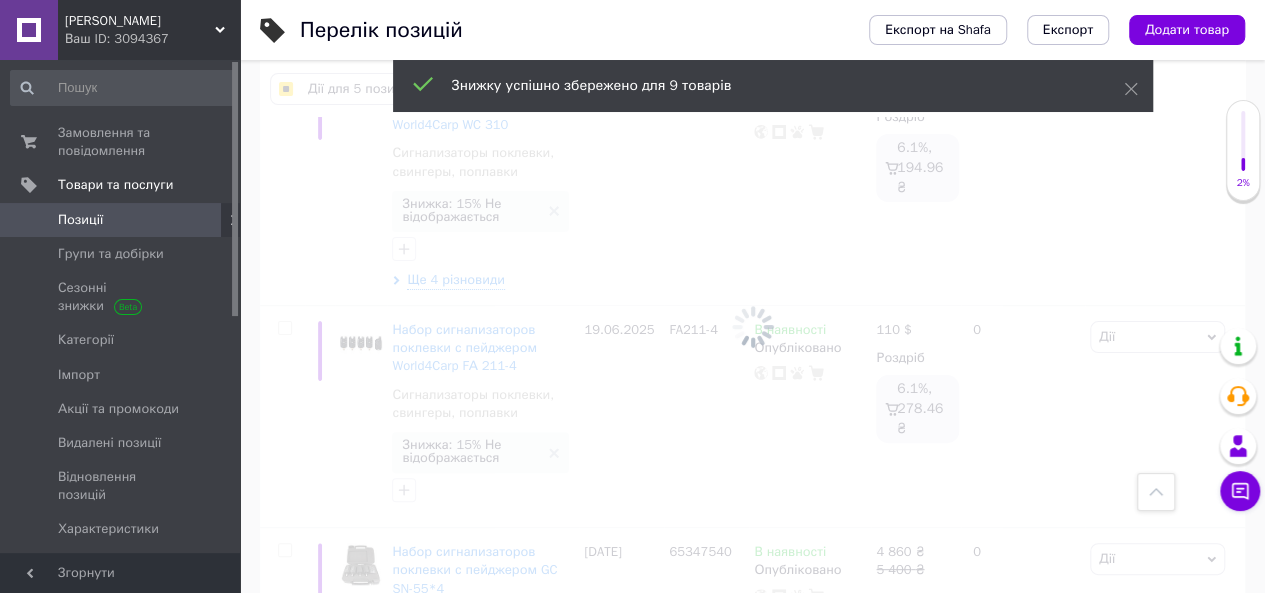 checkbox on "false" 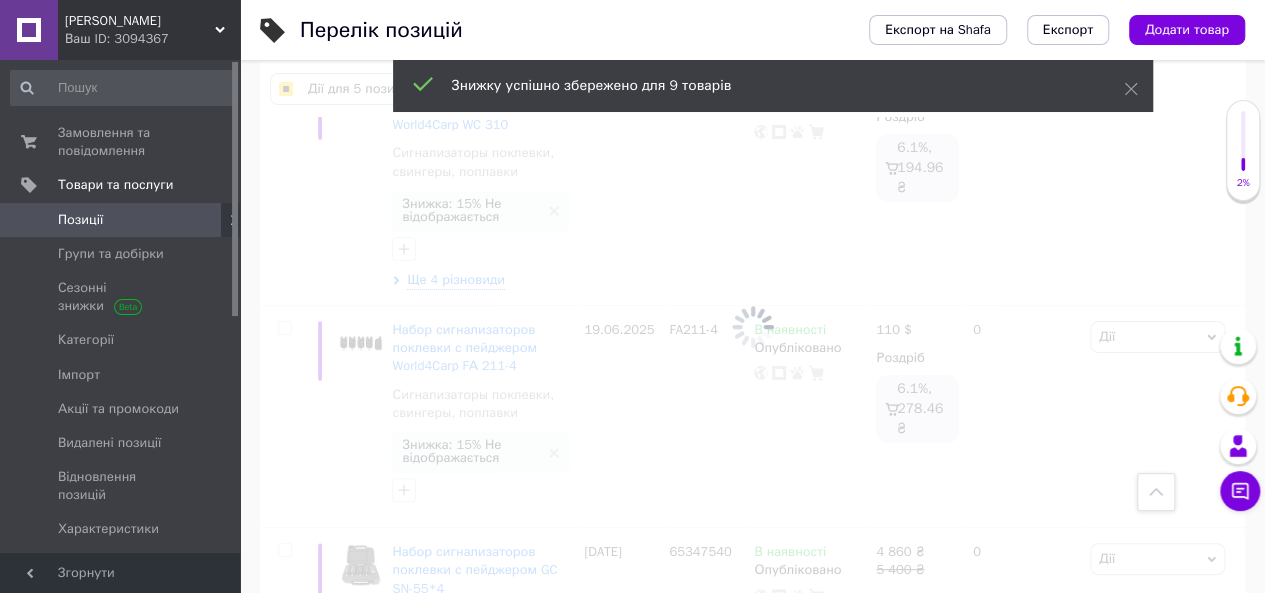checkbox on "false" 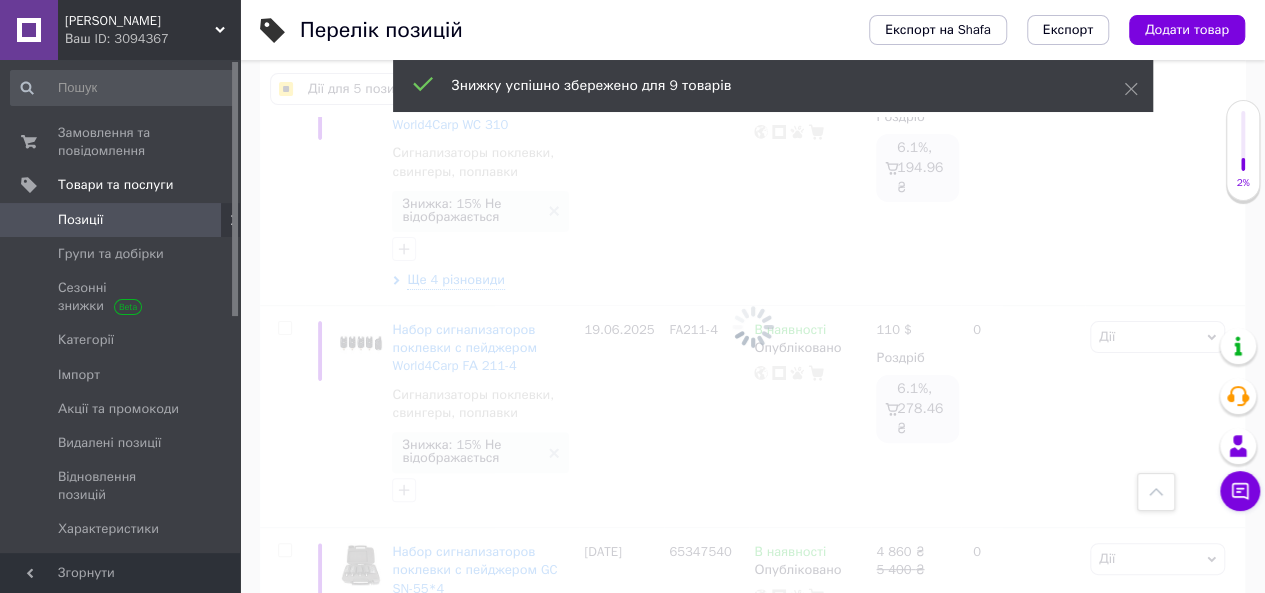 checkbox on "false" 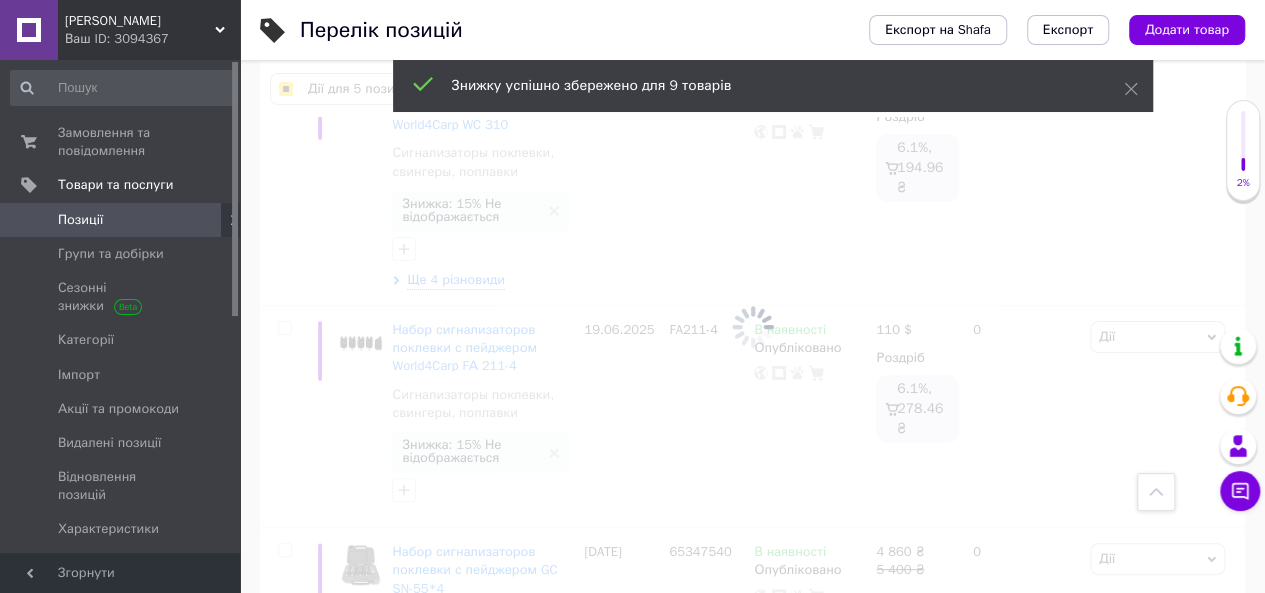 checkbox on "false" 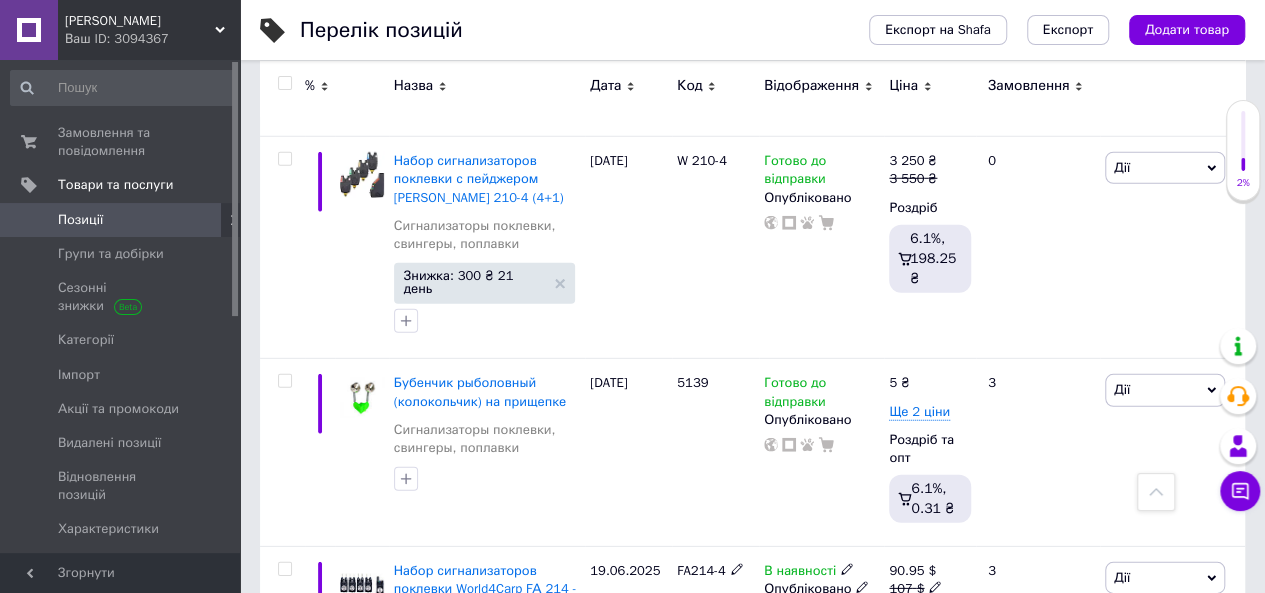 scroll, scrollTop: 2514, scrollLeft: 0, axis: vertical 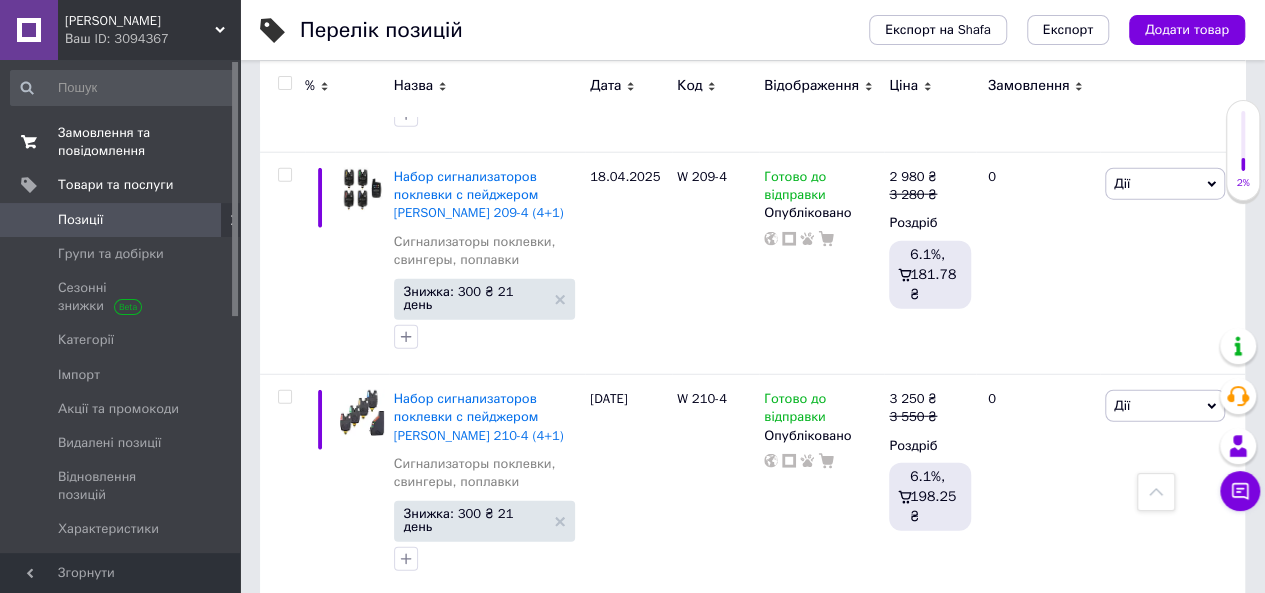 click on "Замовлення та повідомлення" at bounding box center (121, 142) 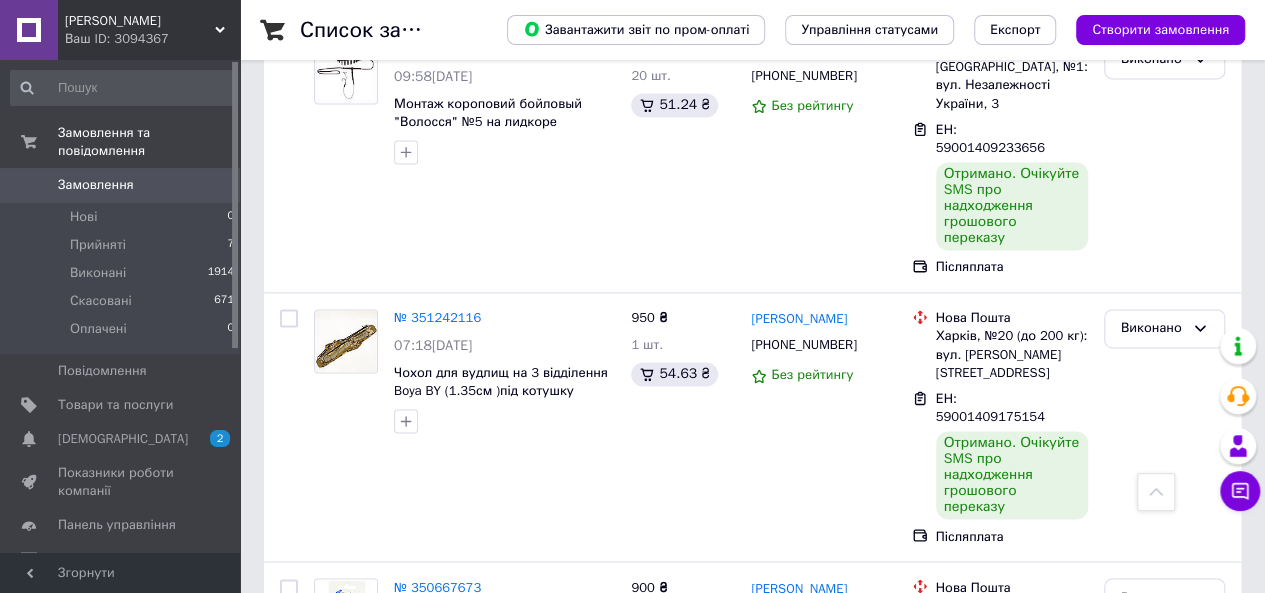 scroll, scrollTop: 1400, scrollLeft: 0, axis: vertical 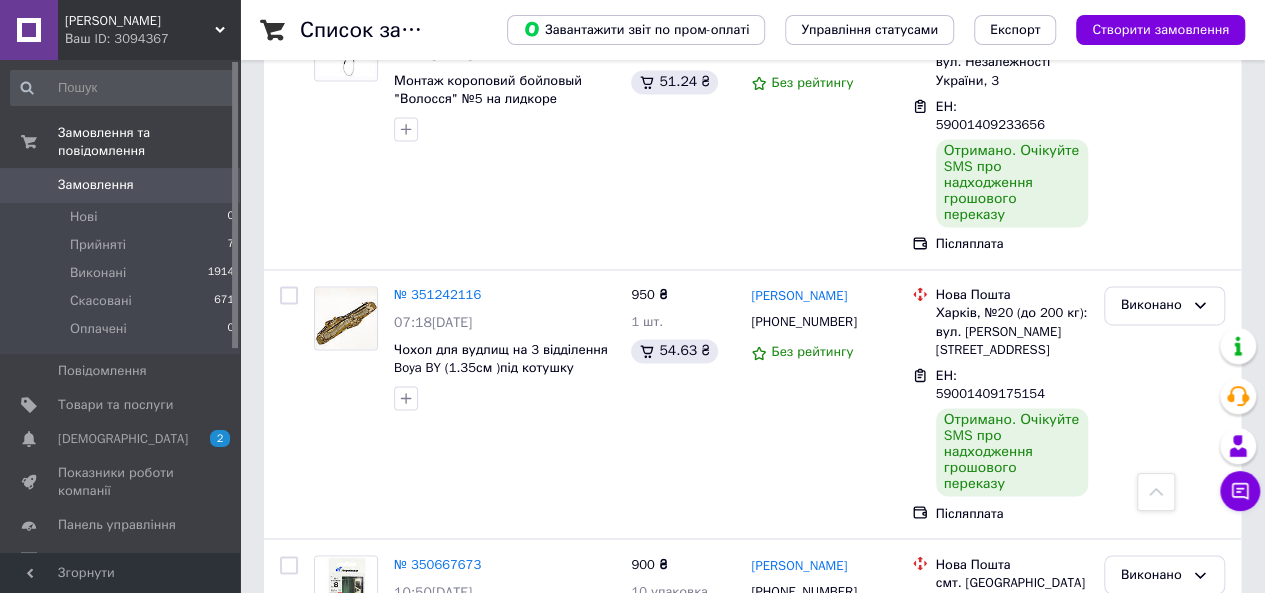 click on "Севен Фішинг" at bounding box center [140, 21] 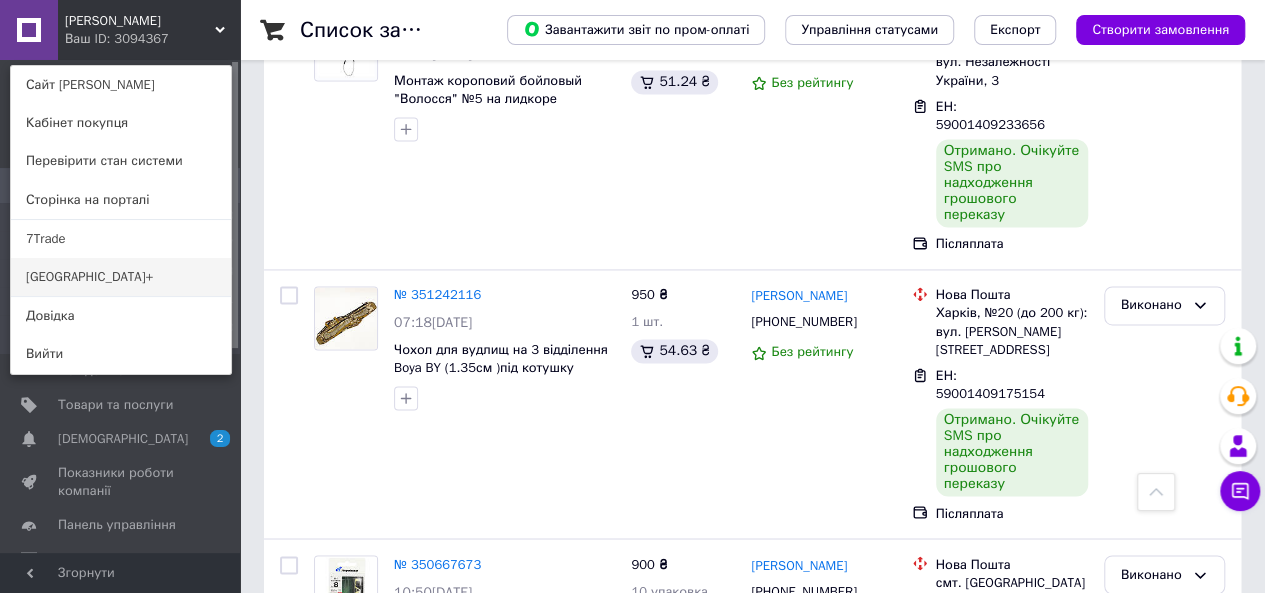 click on "[GEOGRAPHIC_DATA]+" at bounding box center (121, 277) 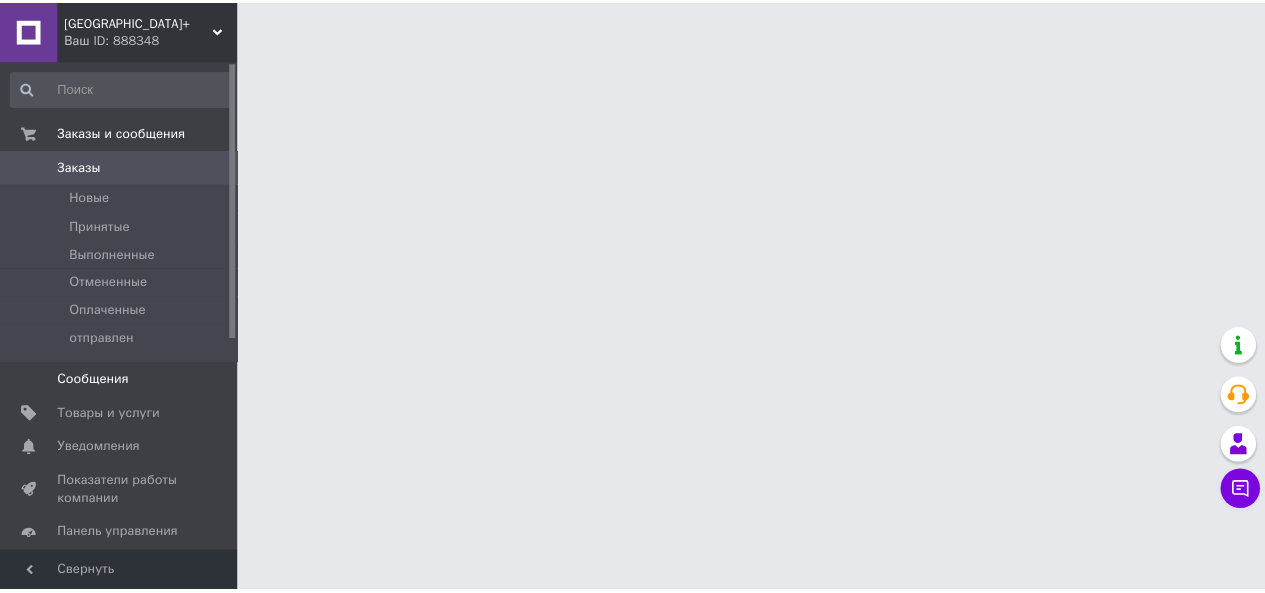 scroll, scrollTop: 0, scrollLeft: 0, axis: both 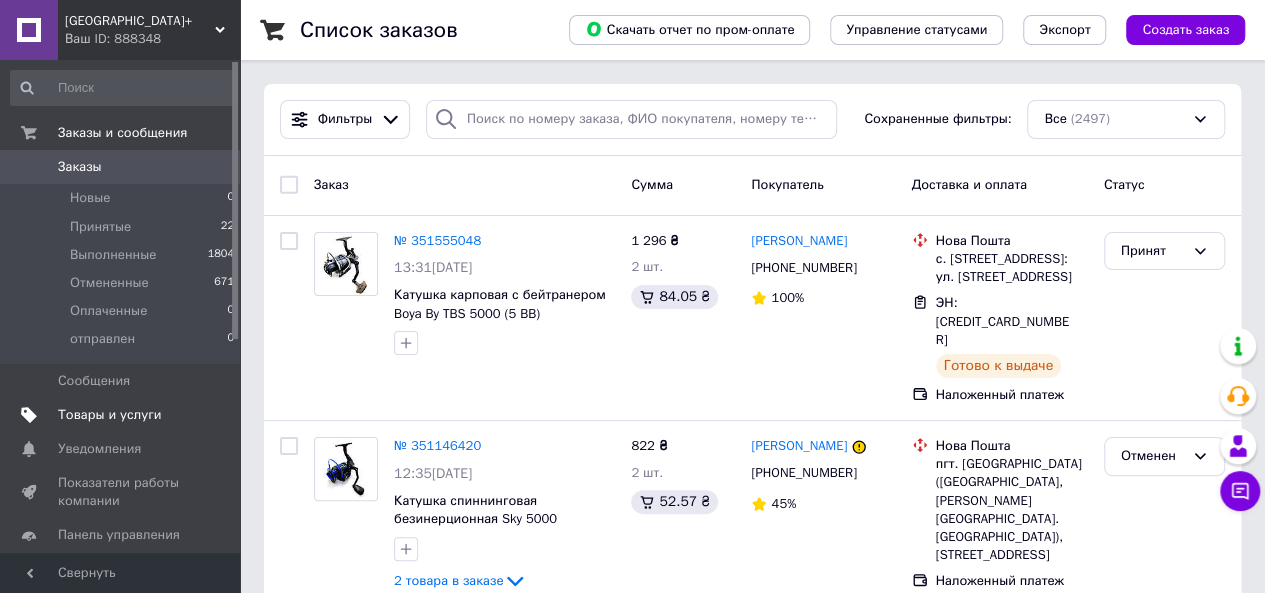 click on "Товары и услуги" at bounding box center (110, 415) 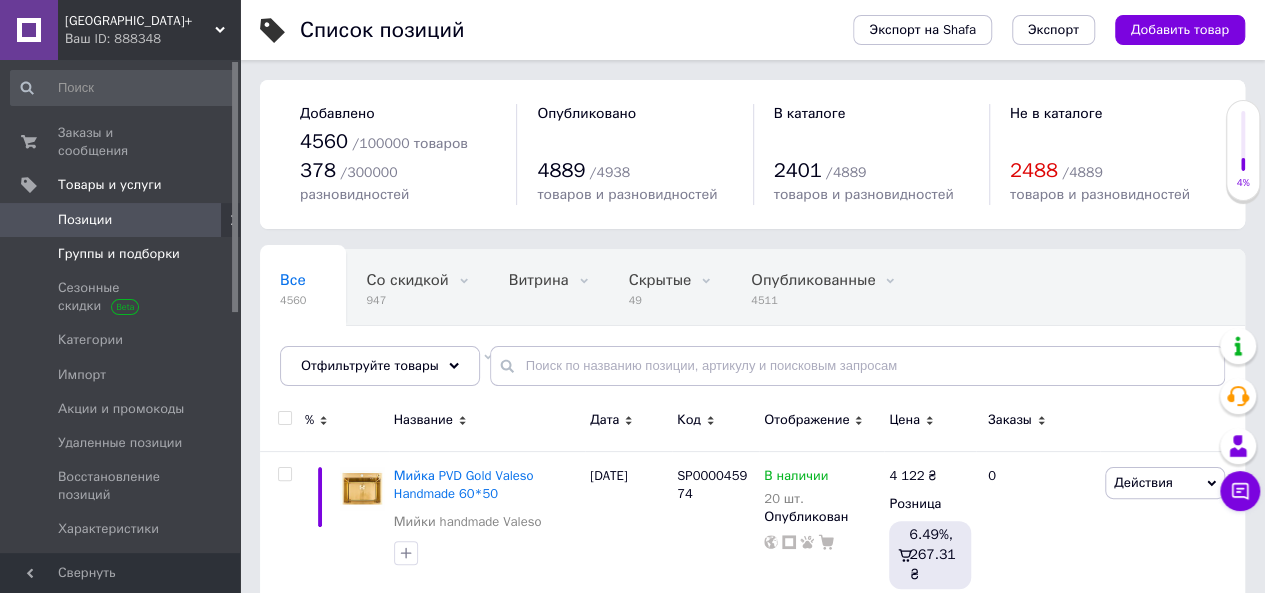 click on "Группы и подборки" at bounding box center (119, 254) 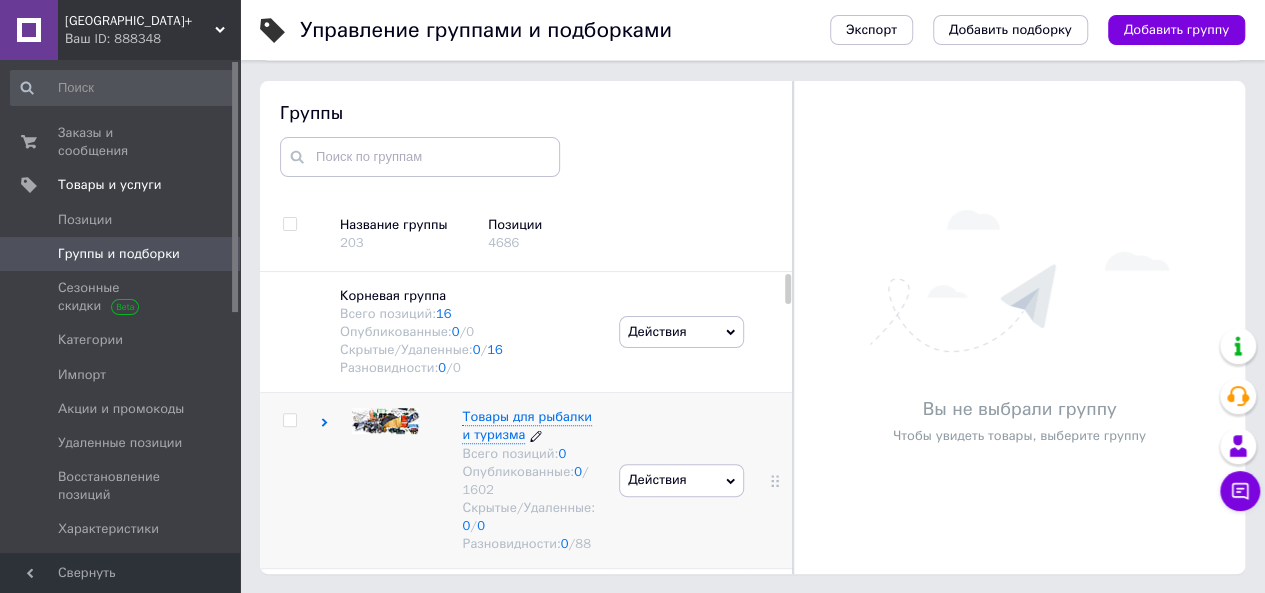 scroll, scrollTop: 113, scrollLeft: 0, axis: vertical 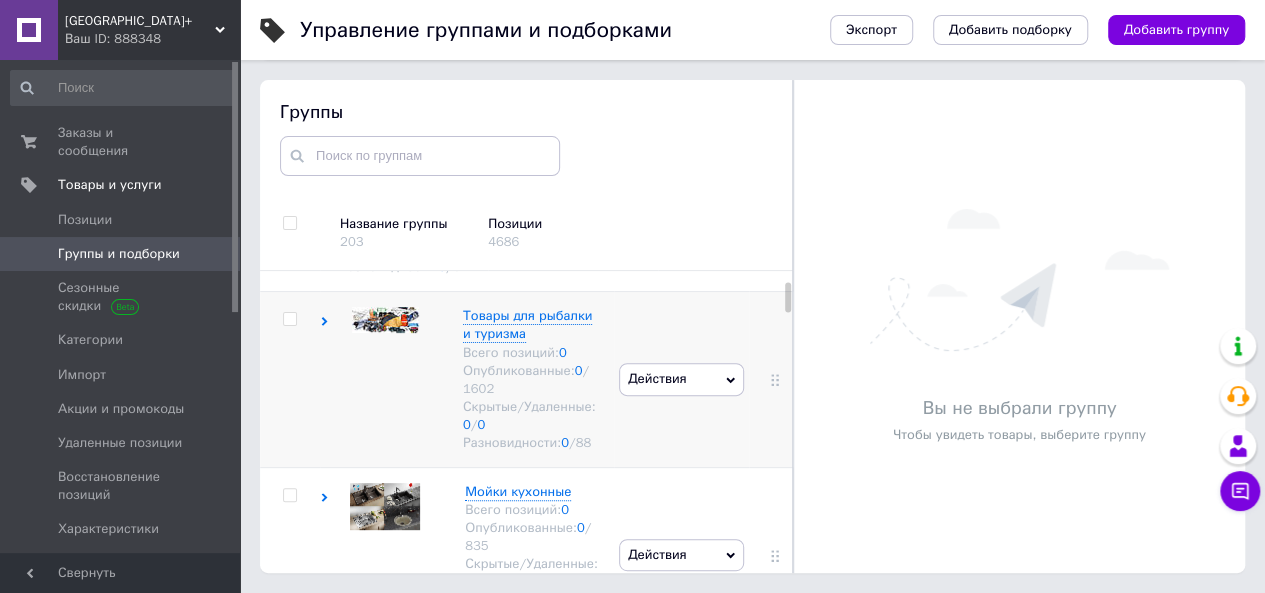 click 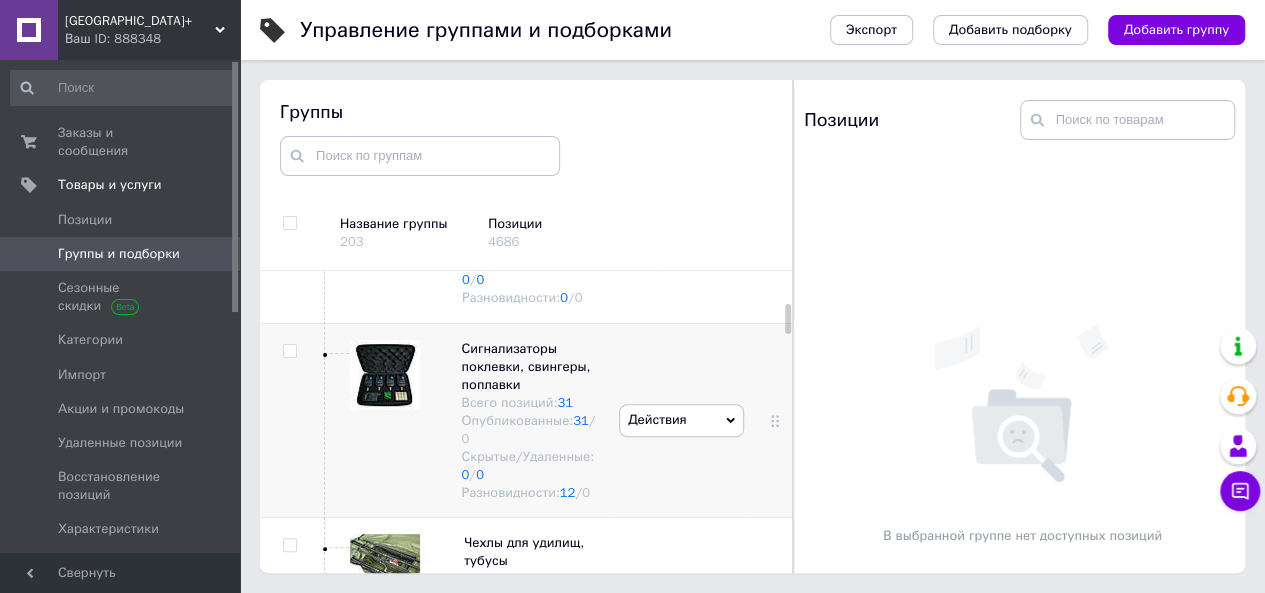 scroll, scrollTop: 800, scrollLeft: 0, axis: vertical 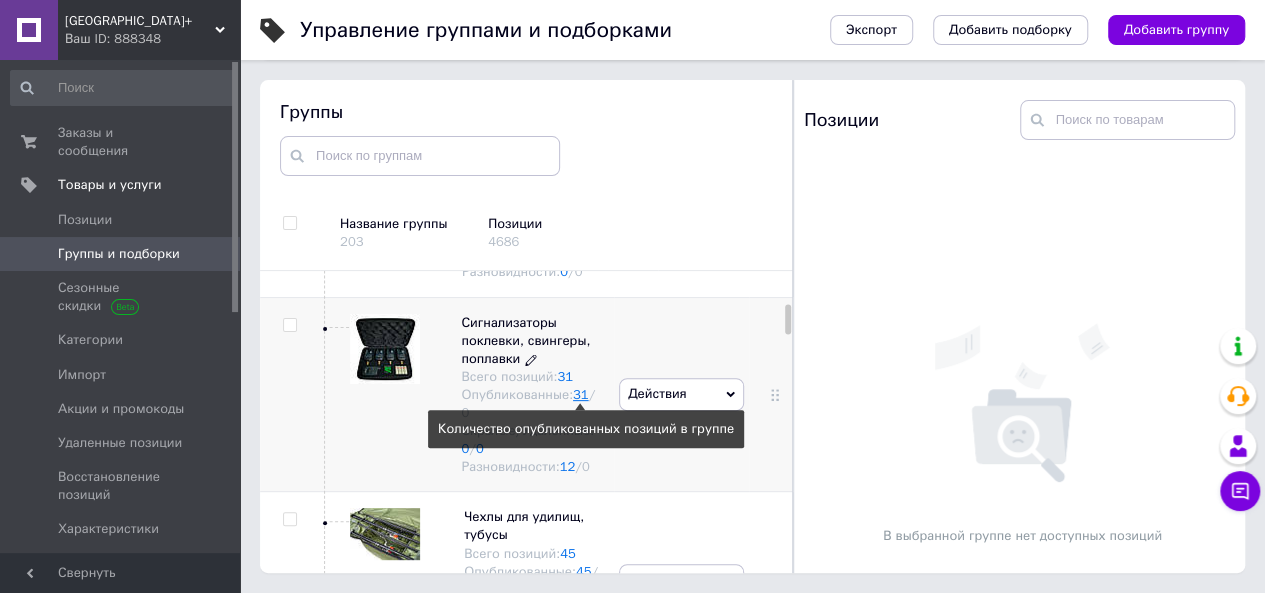click on "31" at bounding box center [581, 394] 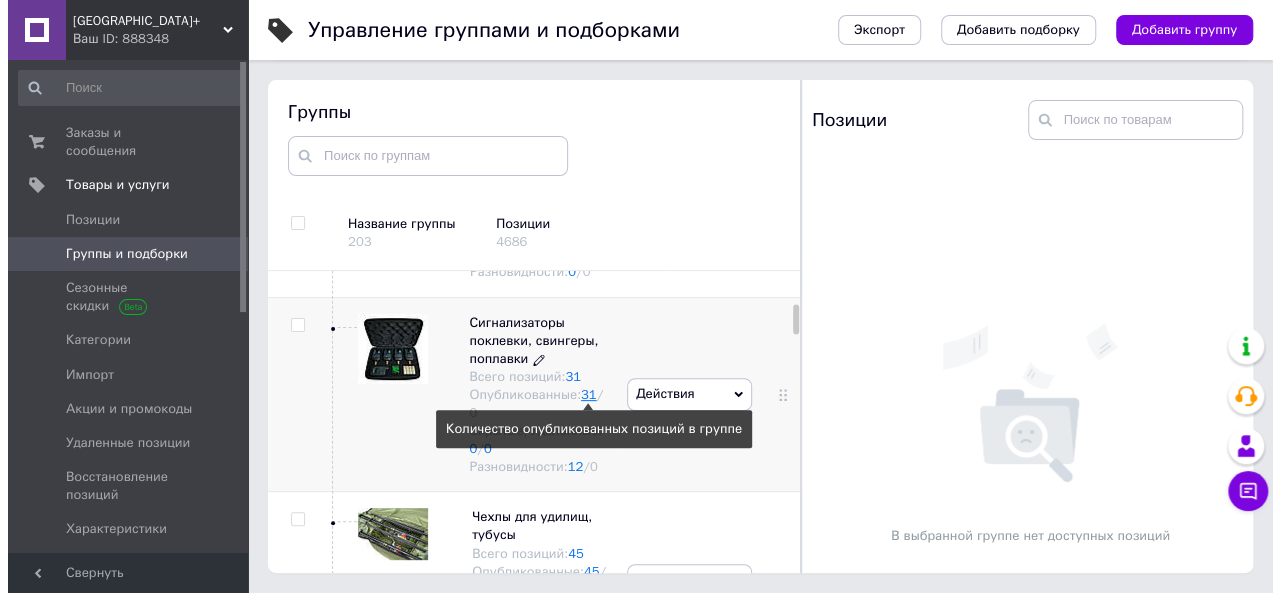 scroll, scrollTop: 0, scrollLeft: 0, axis: both 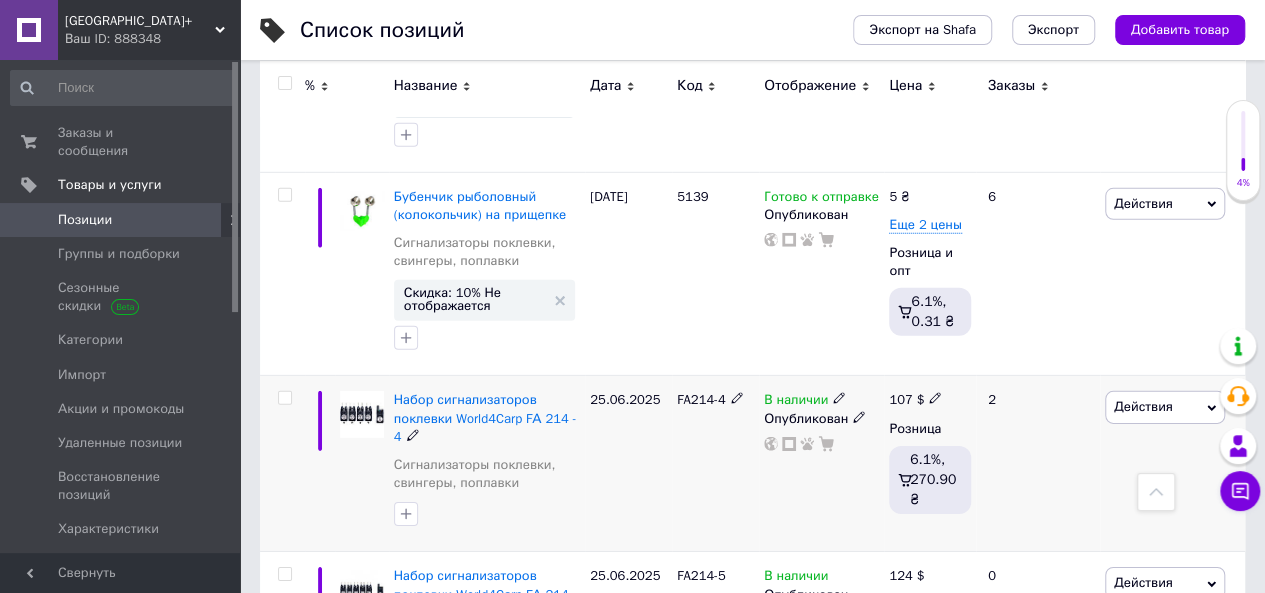 click at bounding box center (284, 398) 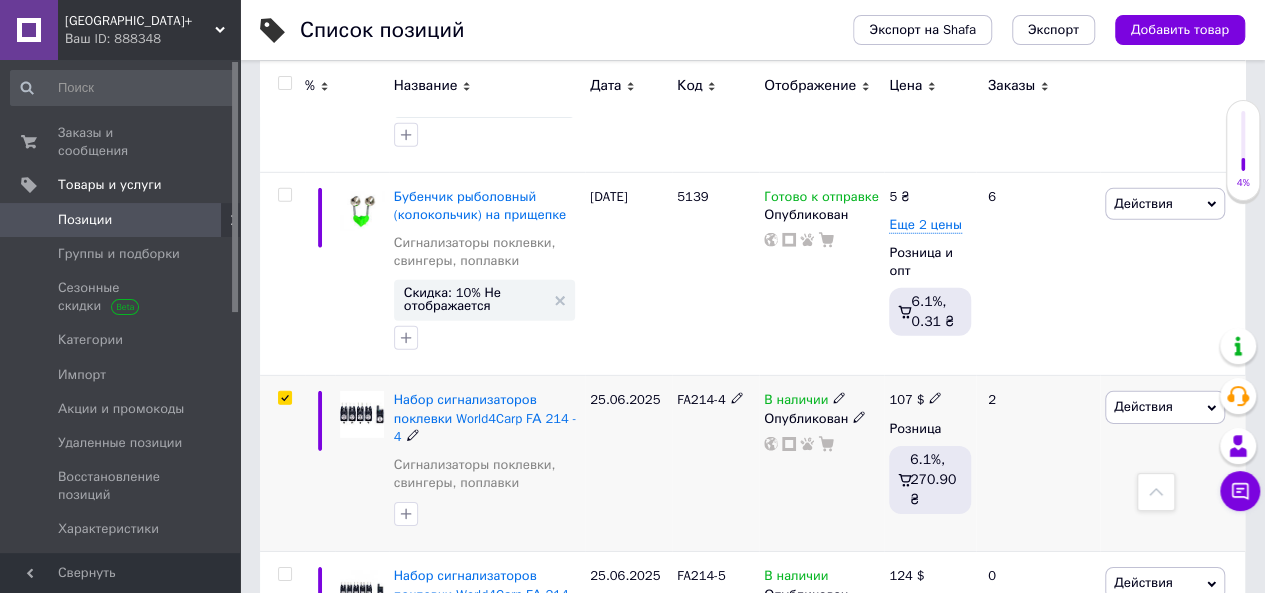 checkbox on "true" 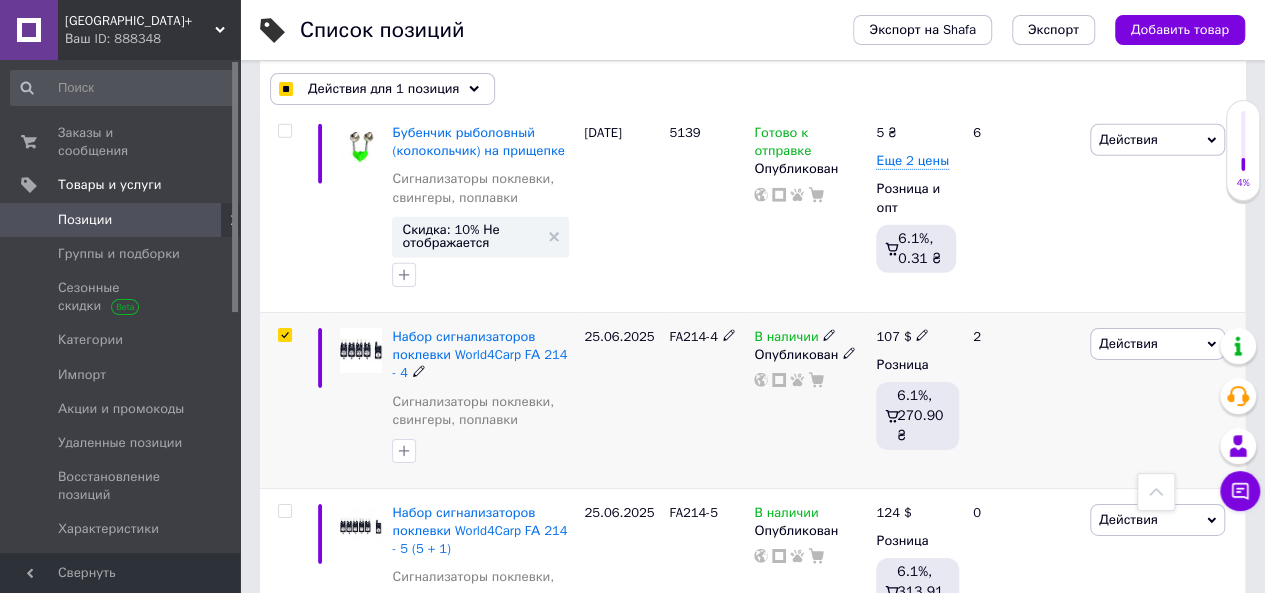 scroll, scrollTop: 3154, scrollLeft: 0, axis: vertical 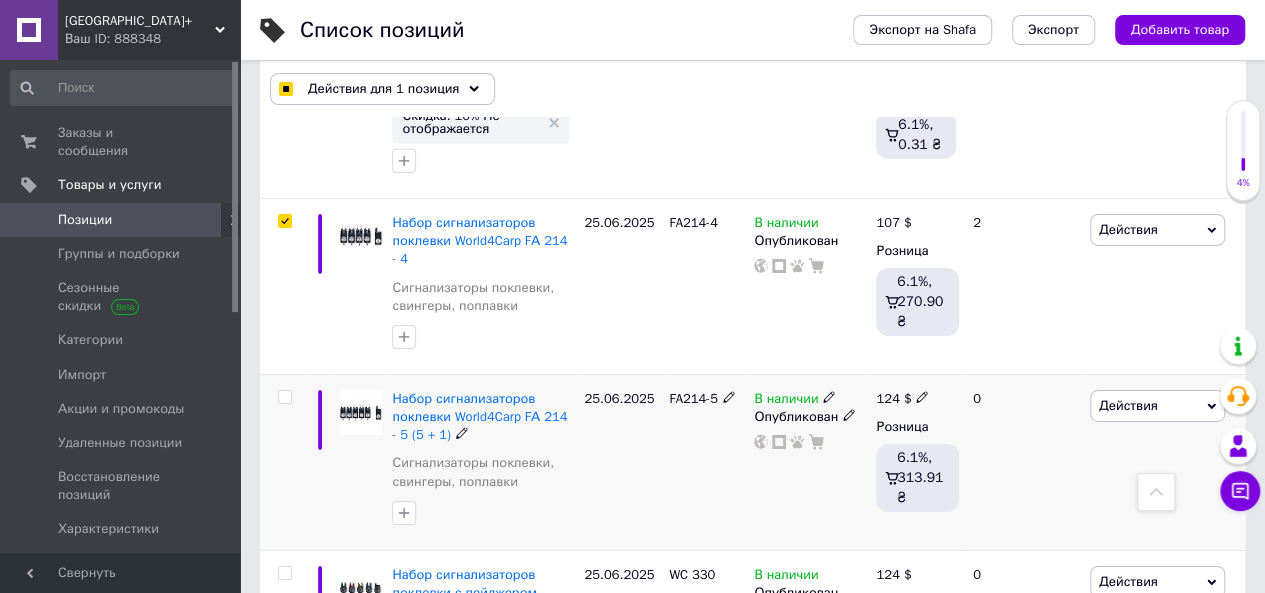 click at bounding box center (284, 397) 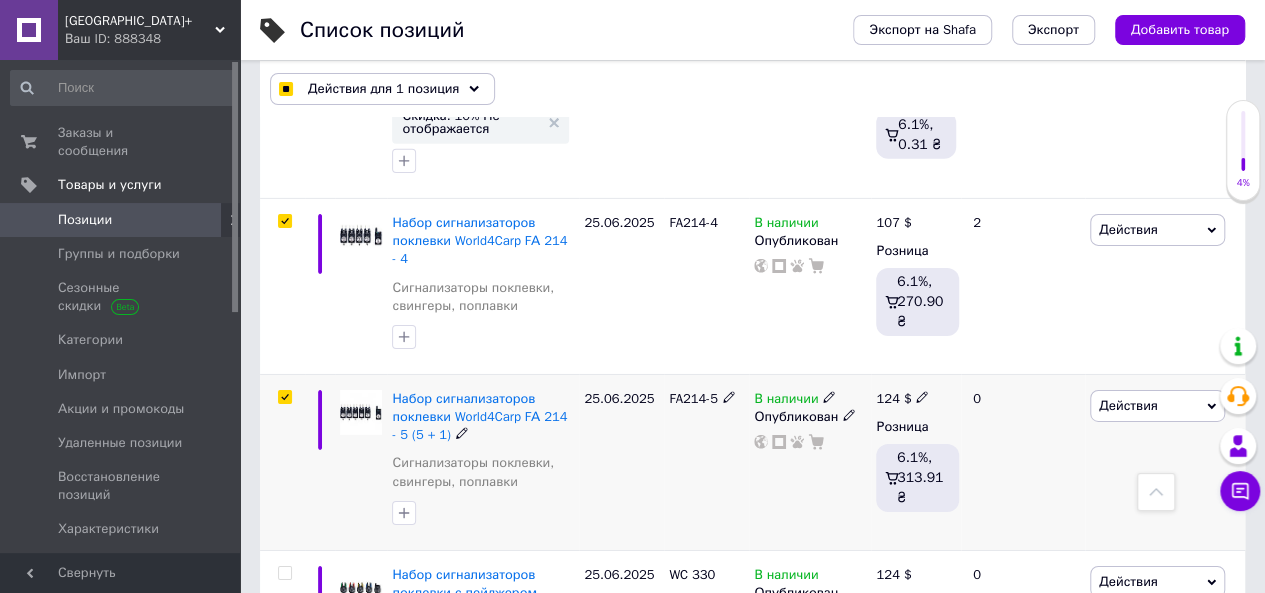checkbox on "true" 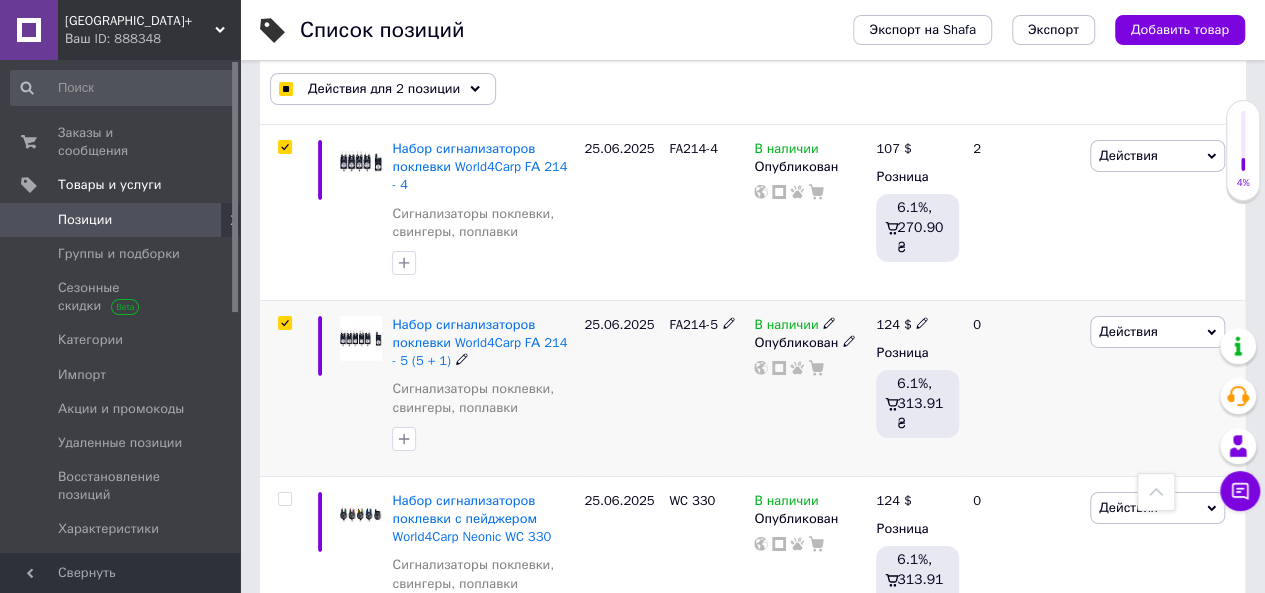 scroll, scrollTop: 3254, scrollLeft: 0, axis: vertical 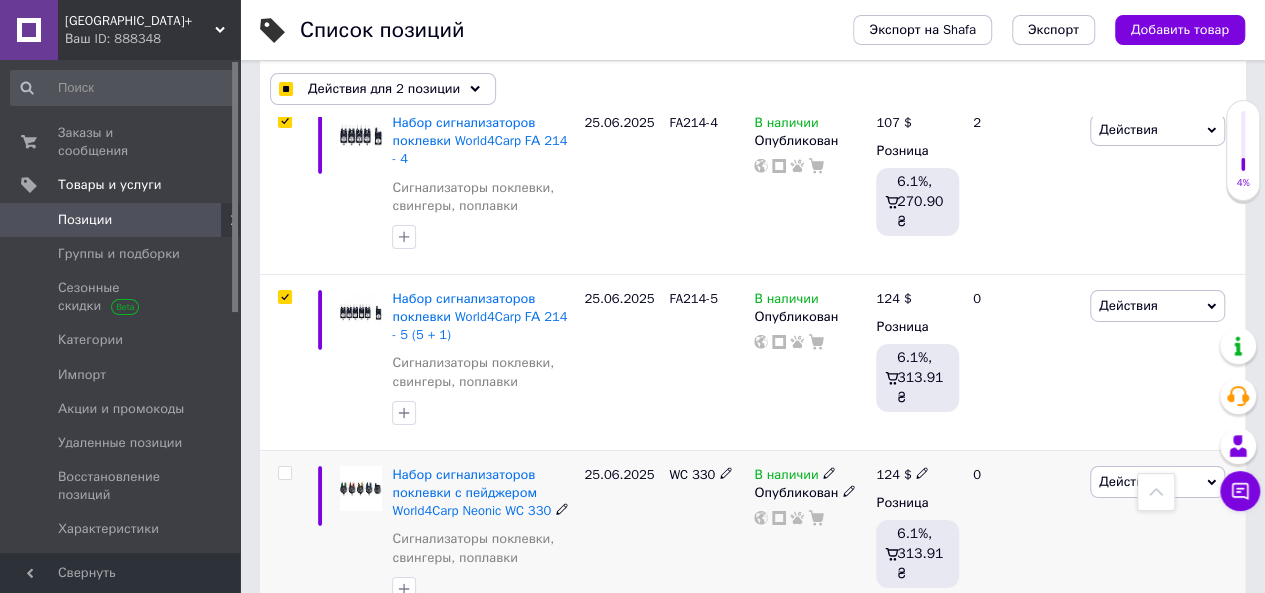 click at bounding box center (284, 473) 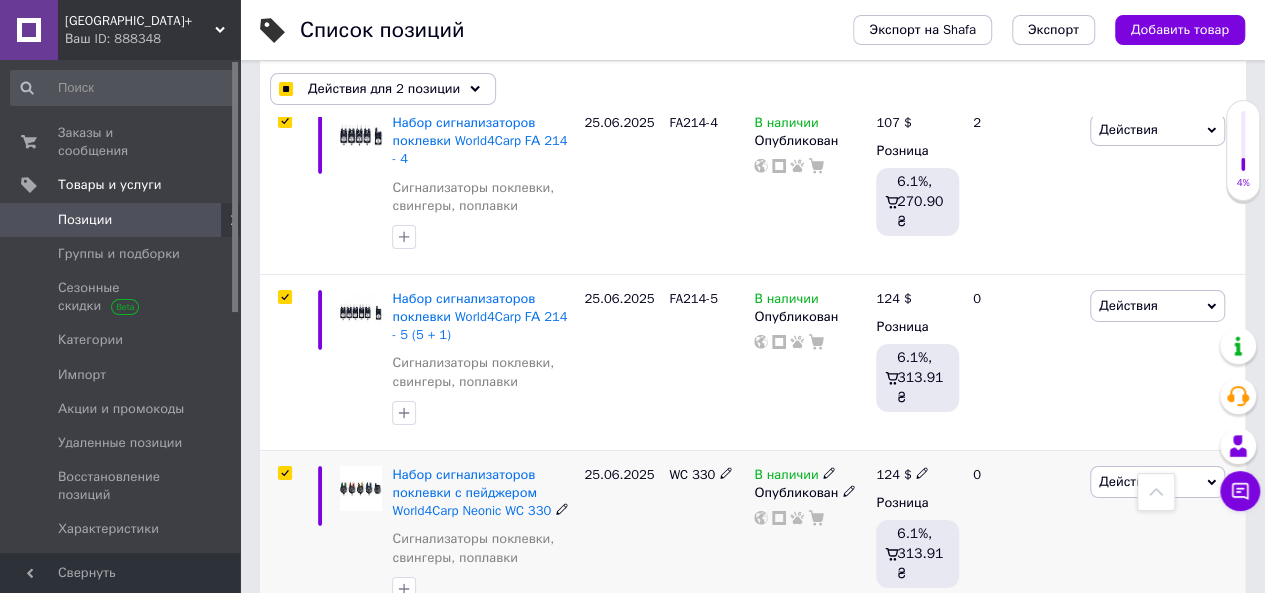 checkbox on "true" 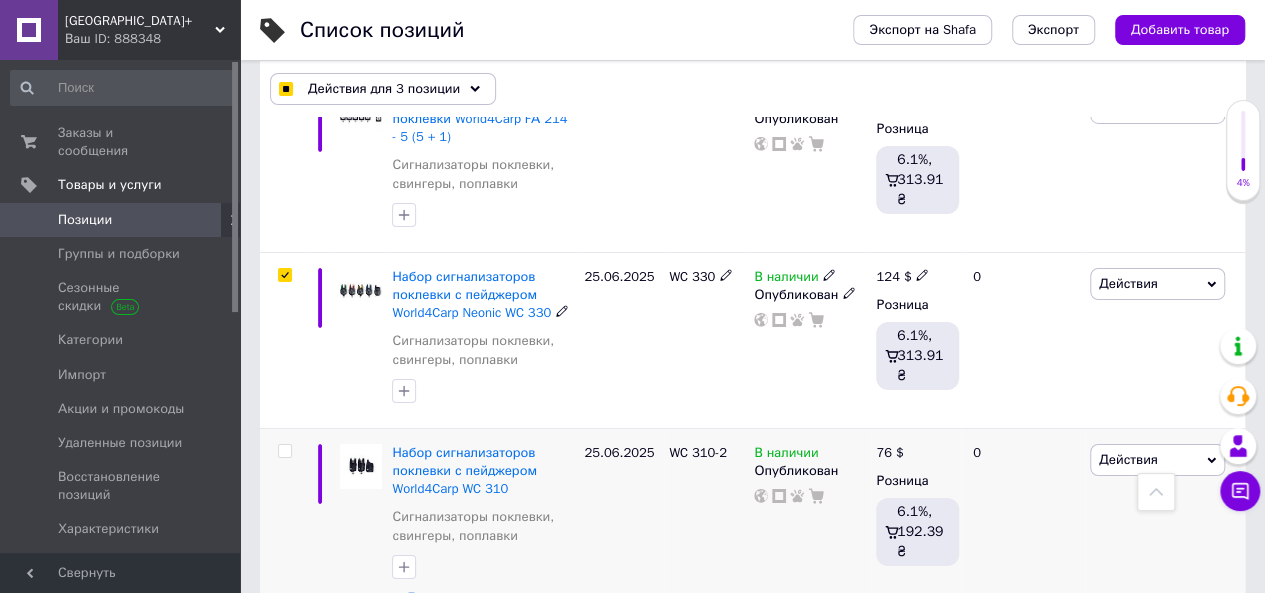 scroll, scrollTop: 3454, scrollLeft: 0, axis: vertical 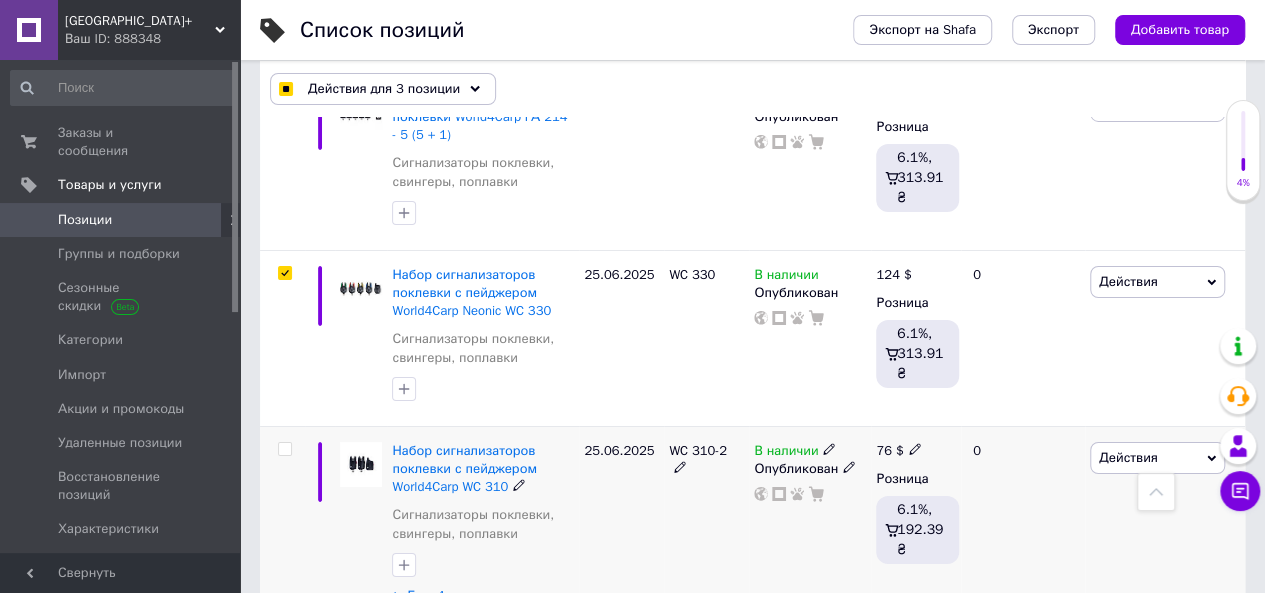 click at bounding box center (284, 449) 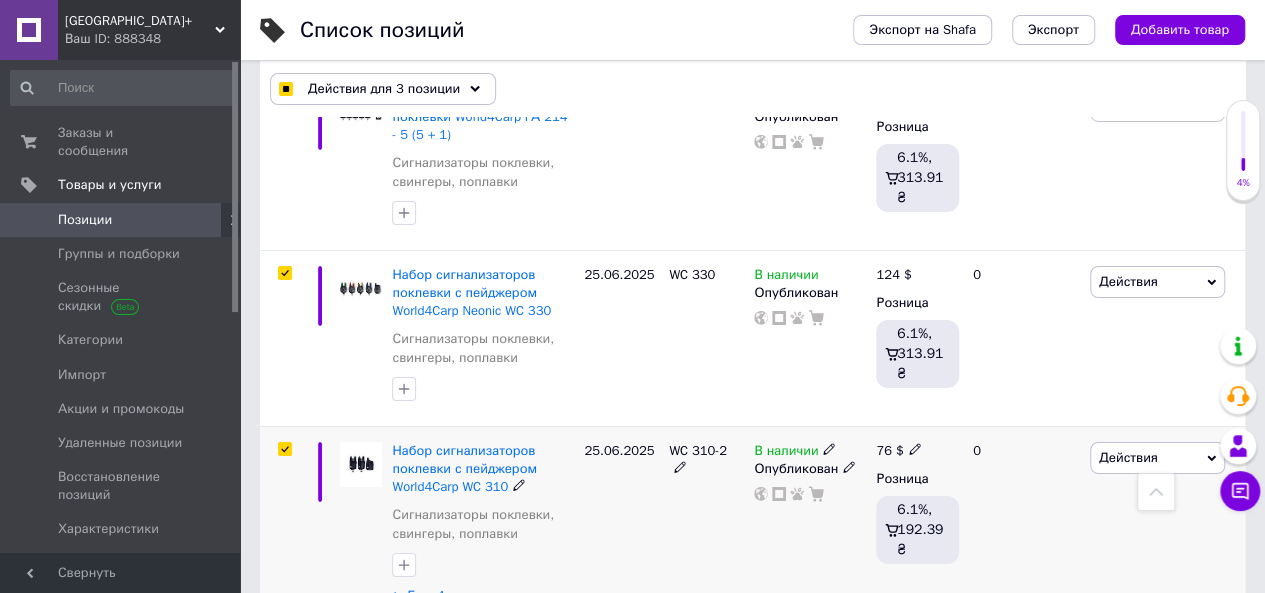 checkbox on "true" 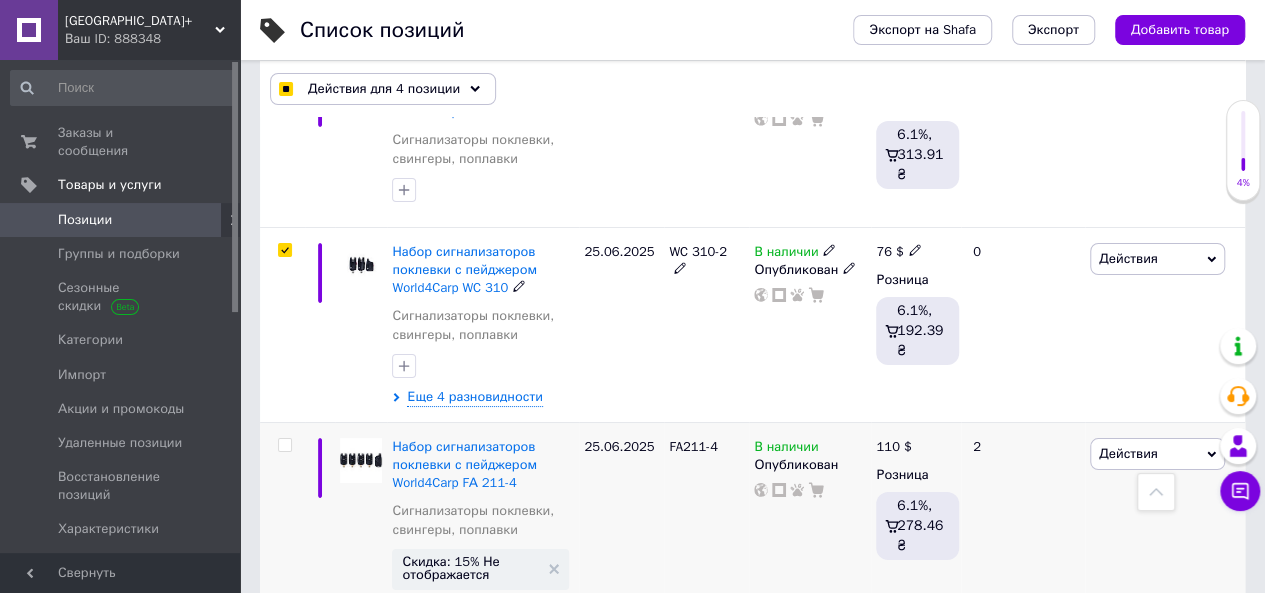 scroll, scrollTop: 3654, scrollLeft: 0, axis: vertical 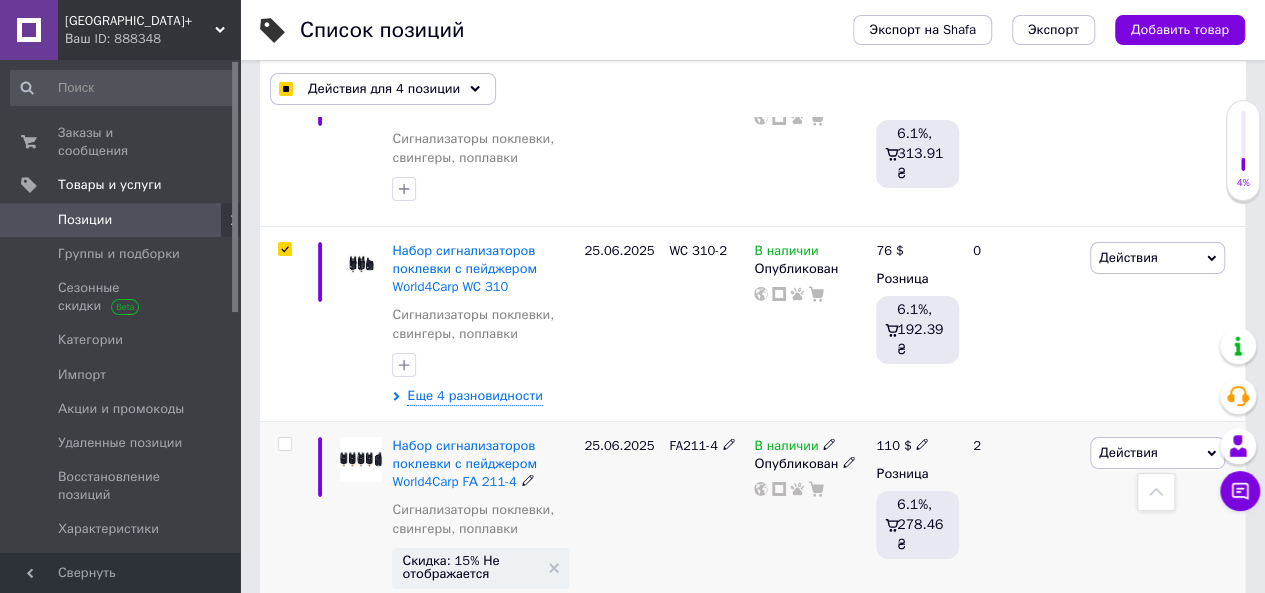 click at bounding box center (284, 444) 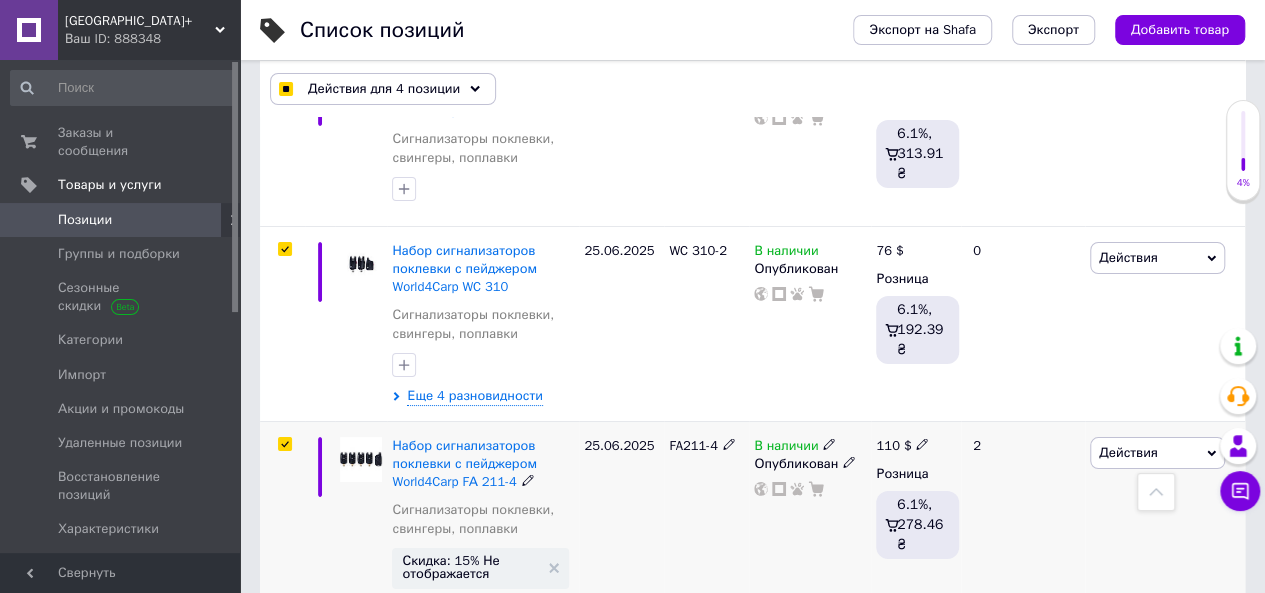 checkbox on "true" 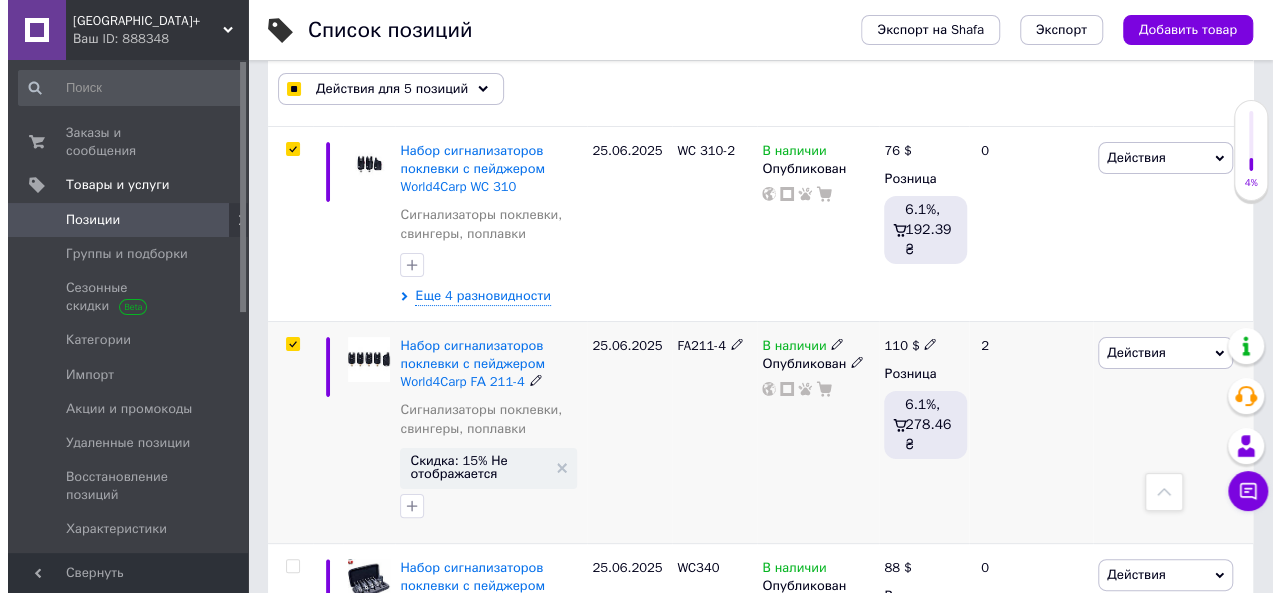 scroll, scrollTop: 3854, scrollLeft: 0, axis: vertical 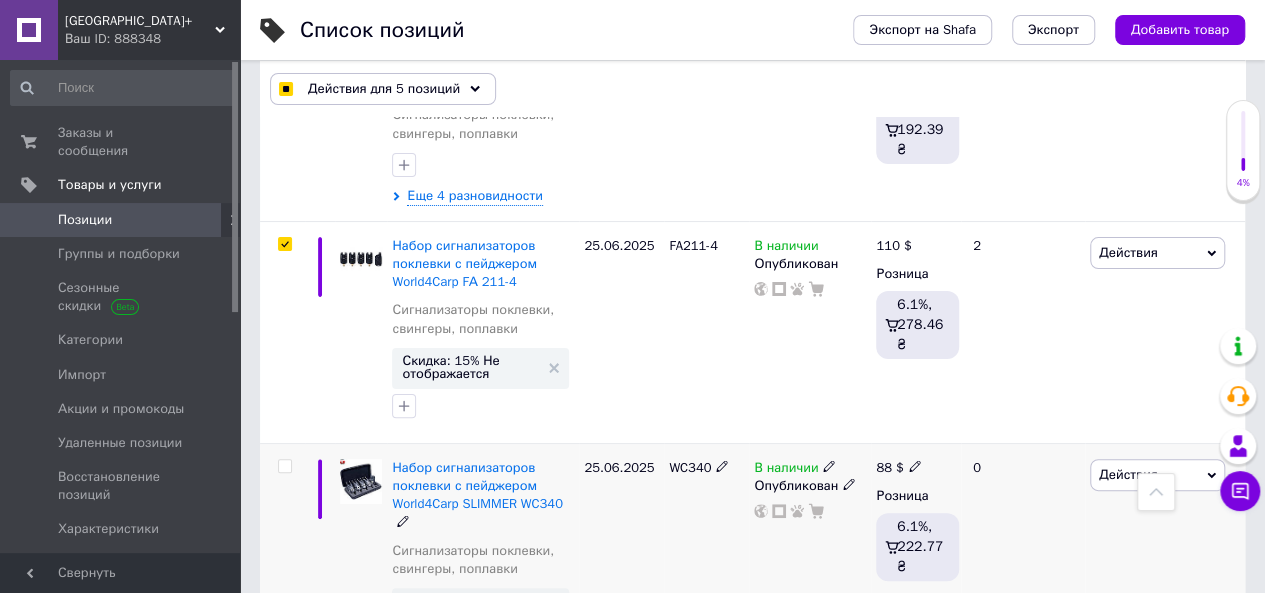 click at bounding box center [284, 466] 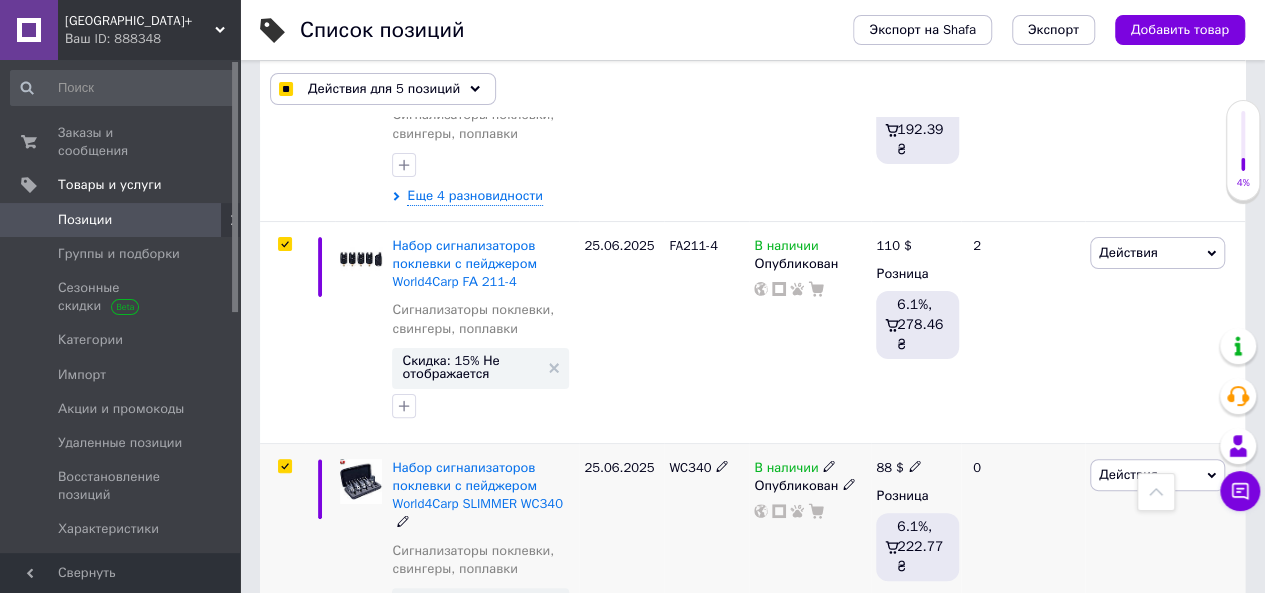 checkbox on "true" 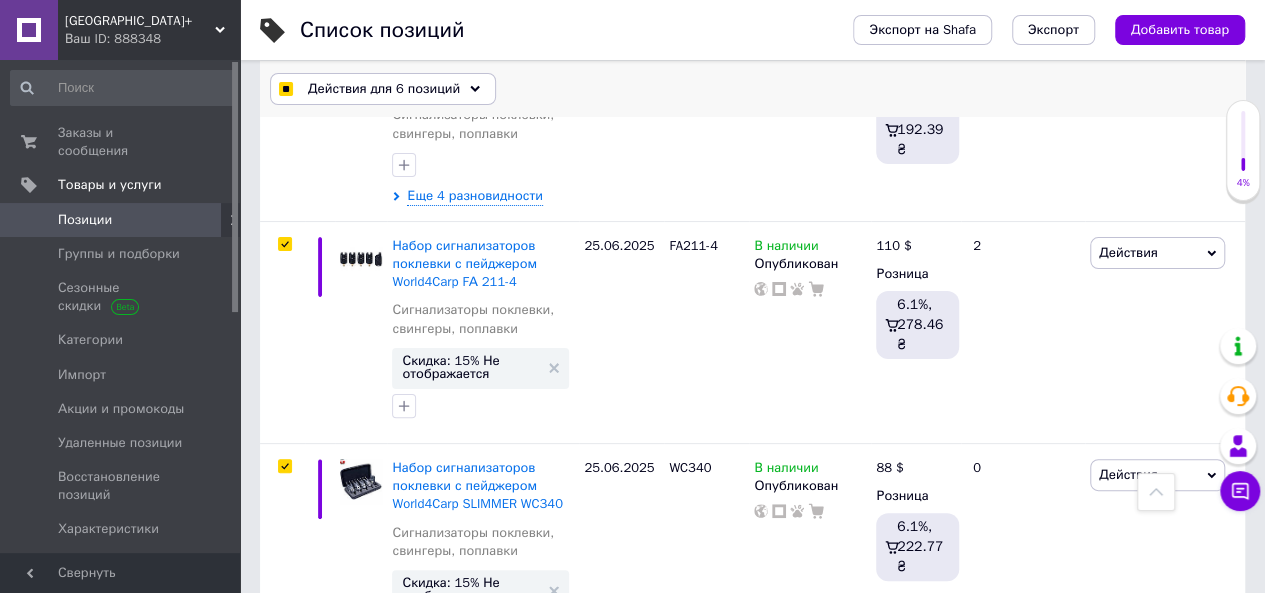 click on "Действия для 6 позиций" at bounding box center (384, 89) 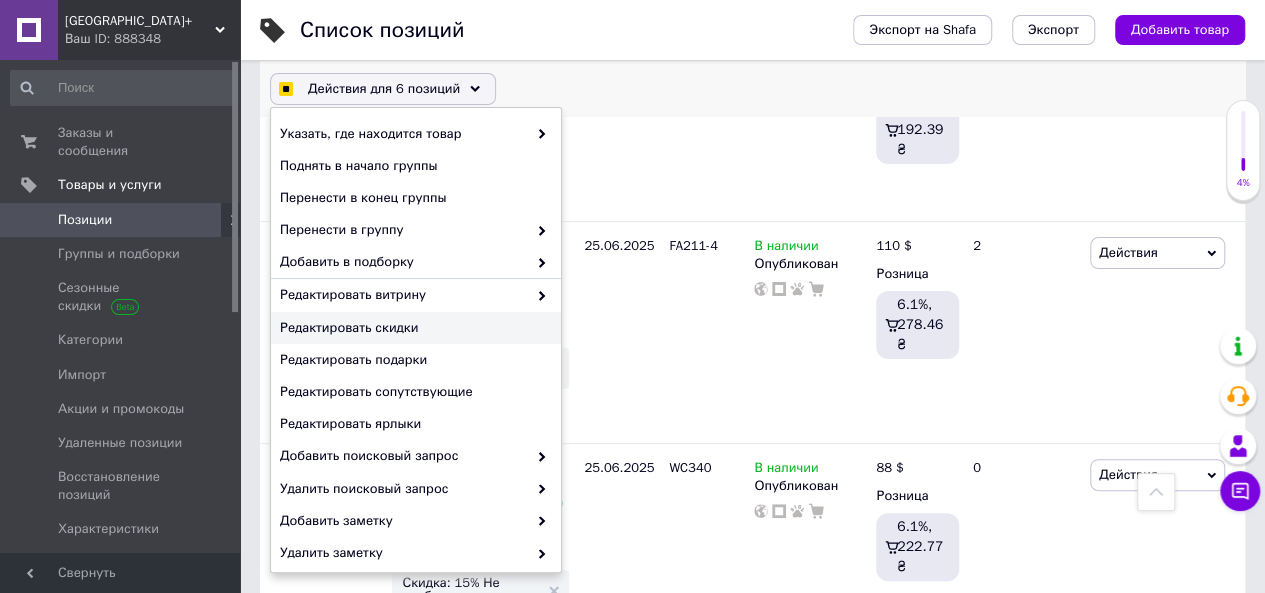 checkbox on "true" 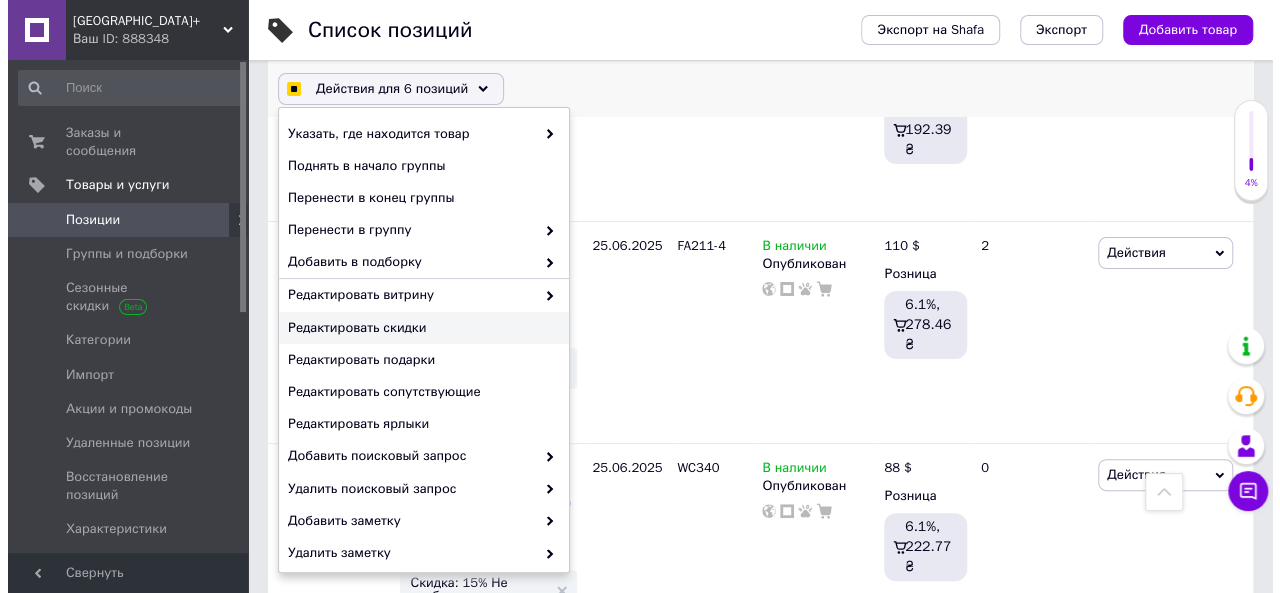scroll, scrollTop: 0, scrollLeft: 352, axis: horizontal 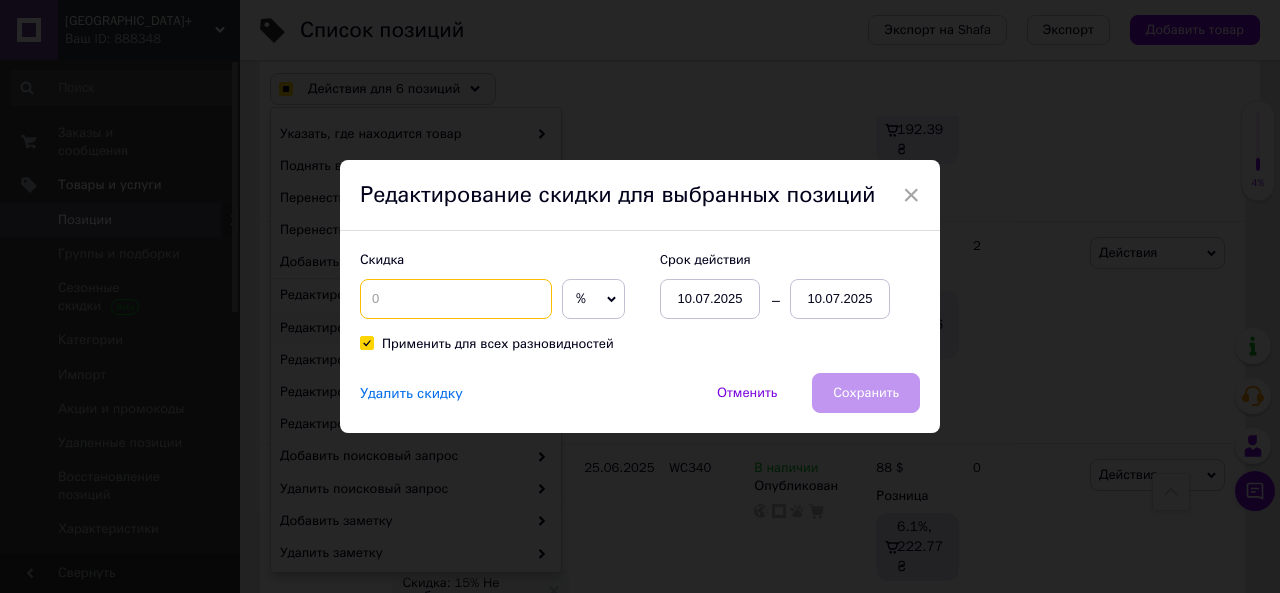 click at bounding box center (456, 299) 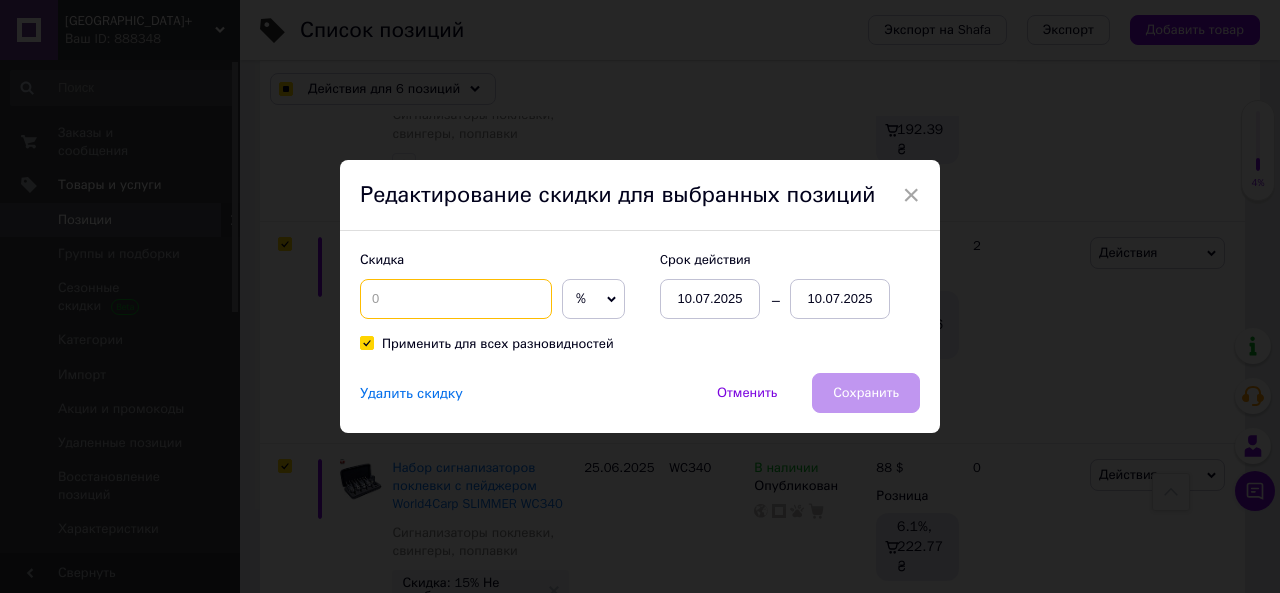 checkbox on "true" 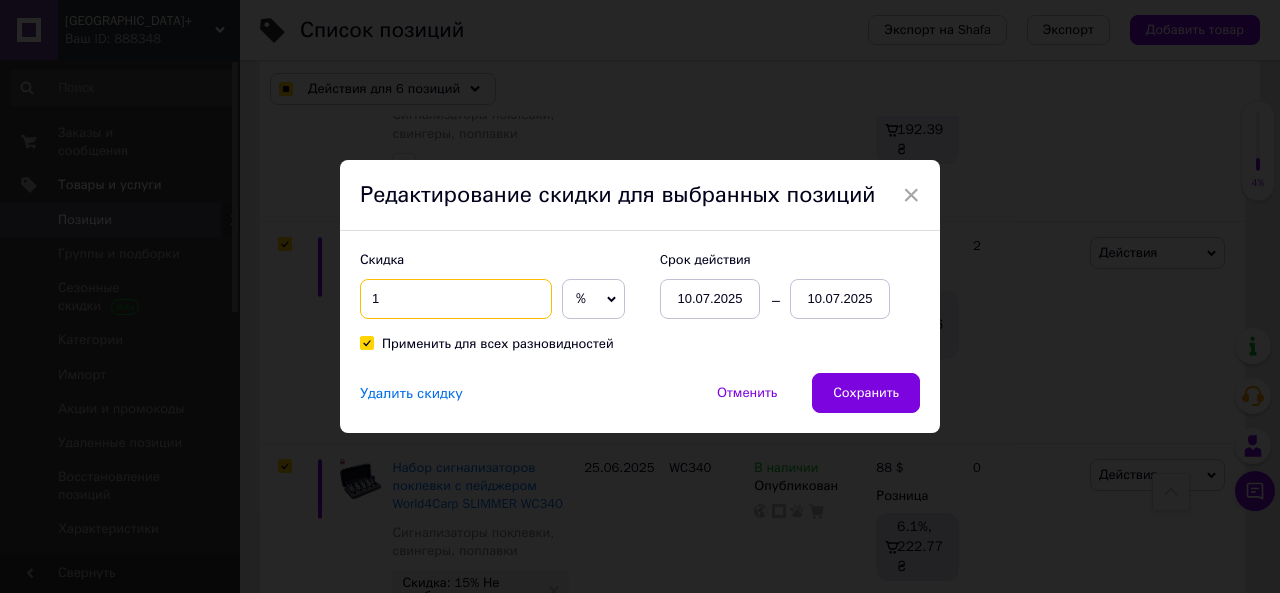checkbox on "true" 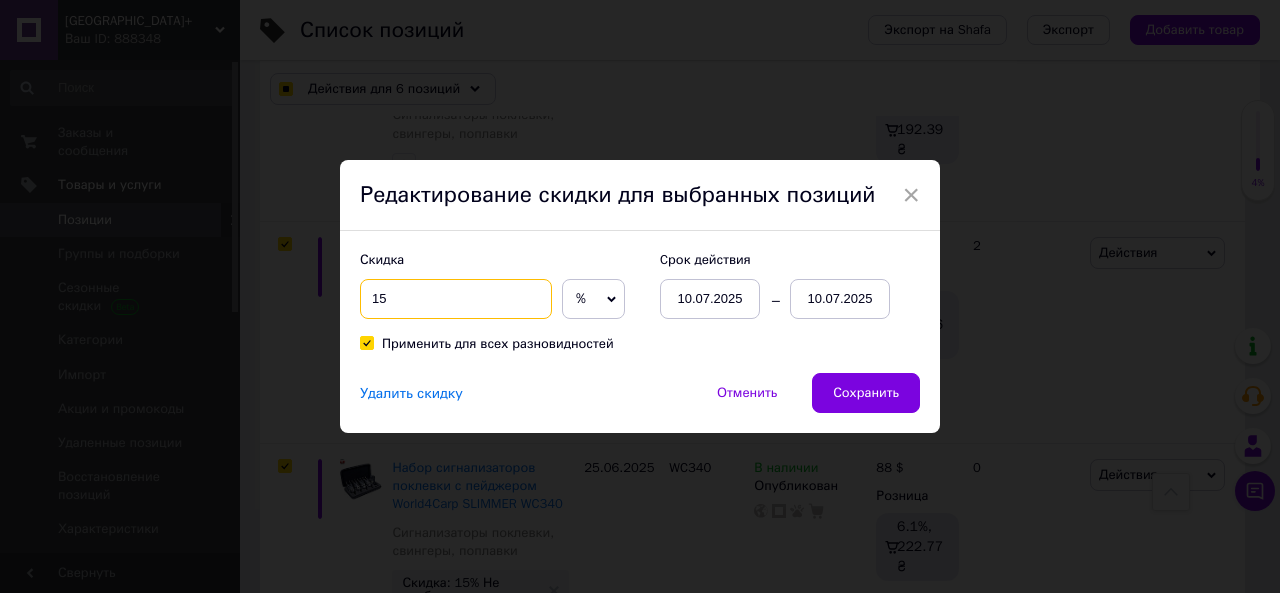 type on "15" 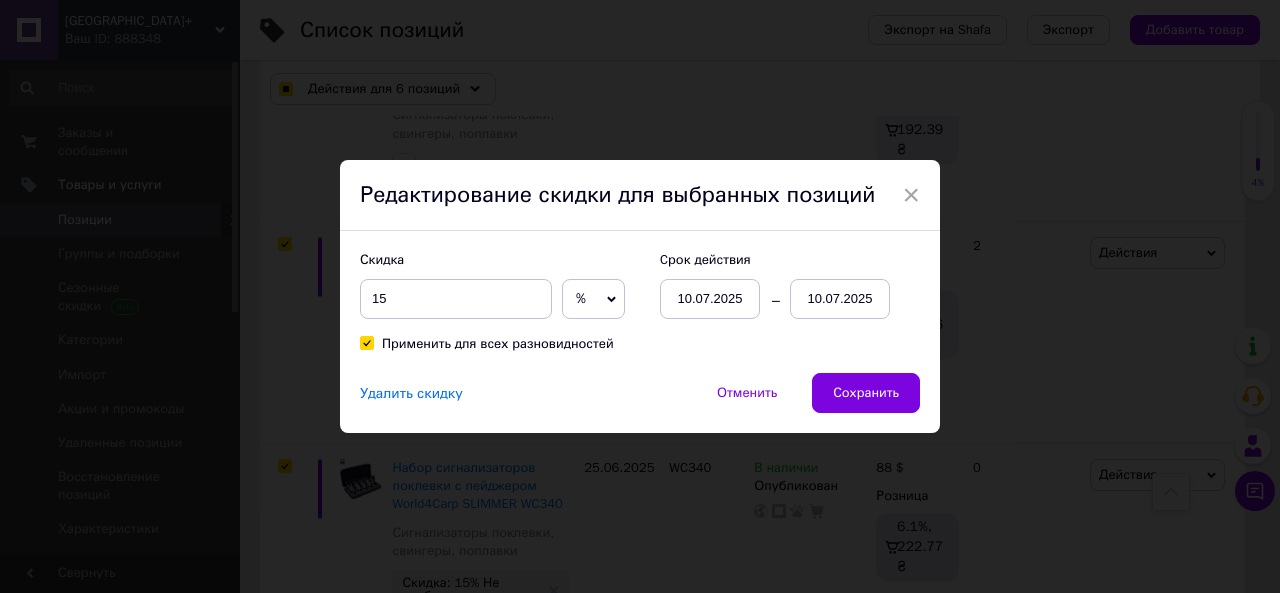 click on "10.07.2025" at bounding box center (840, 299) 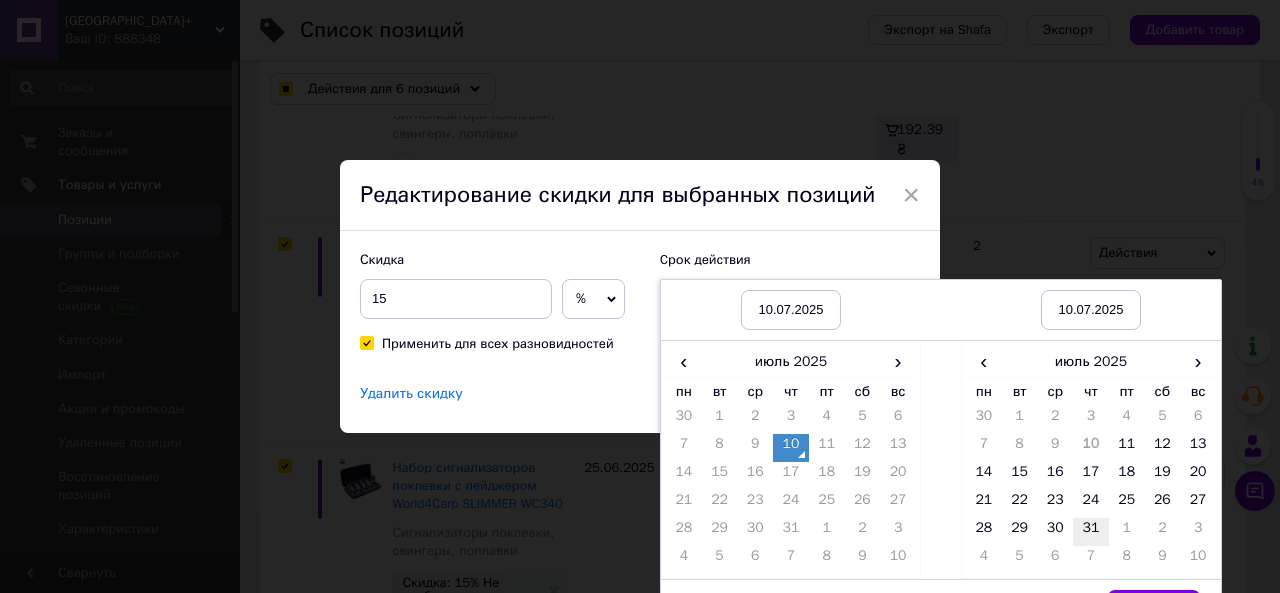 click on "31" at bounding box center [1091, 532] 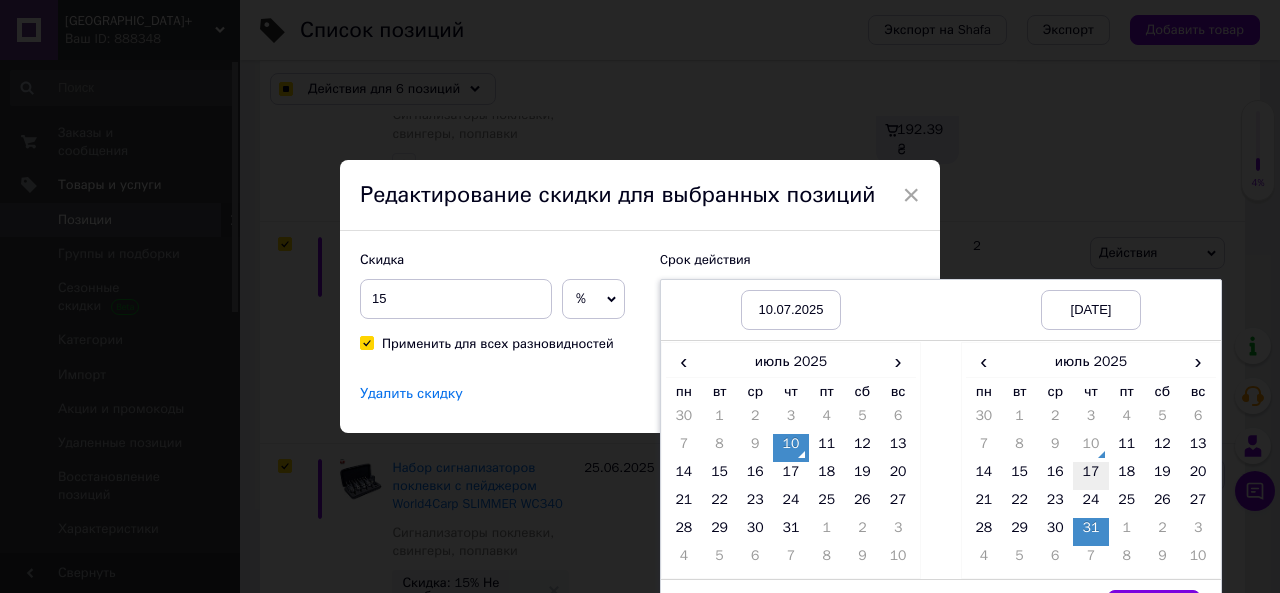 click on "17" at bounding box center [1091, 476] 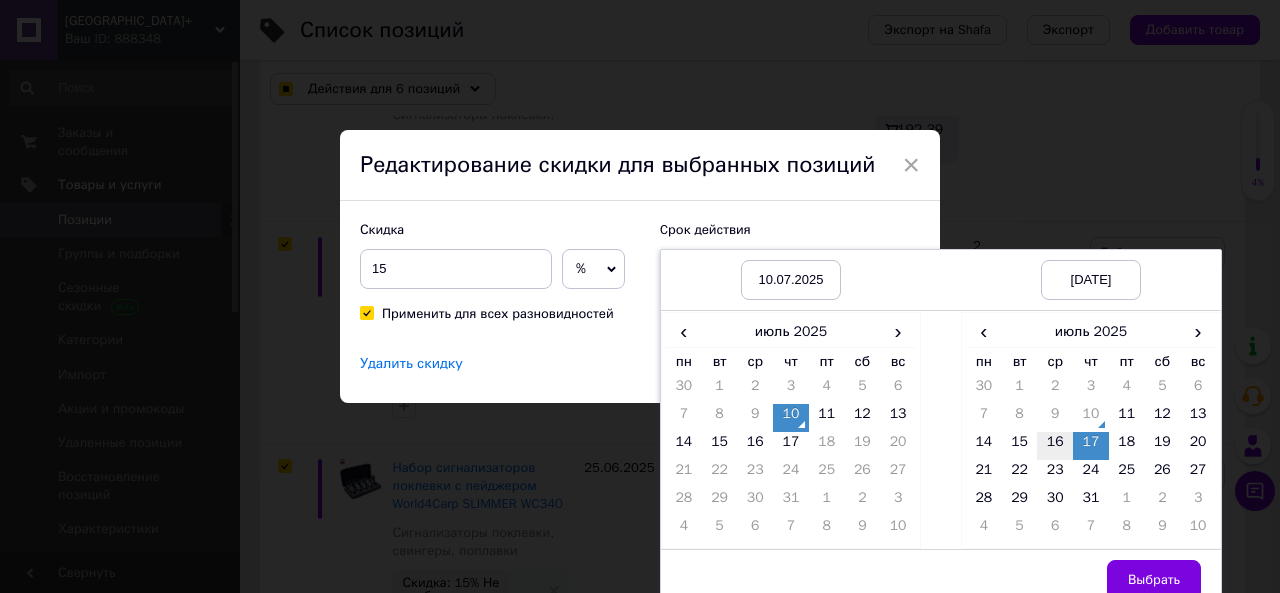 scroll, scrollTop: 44, scrollLeft: 0, axis: vertical 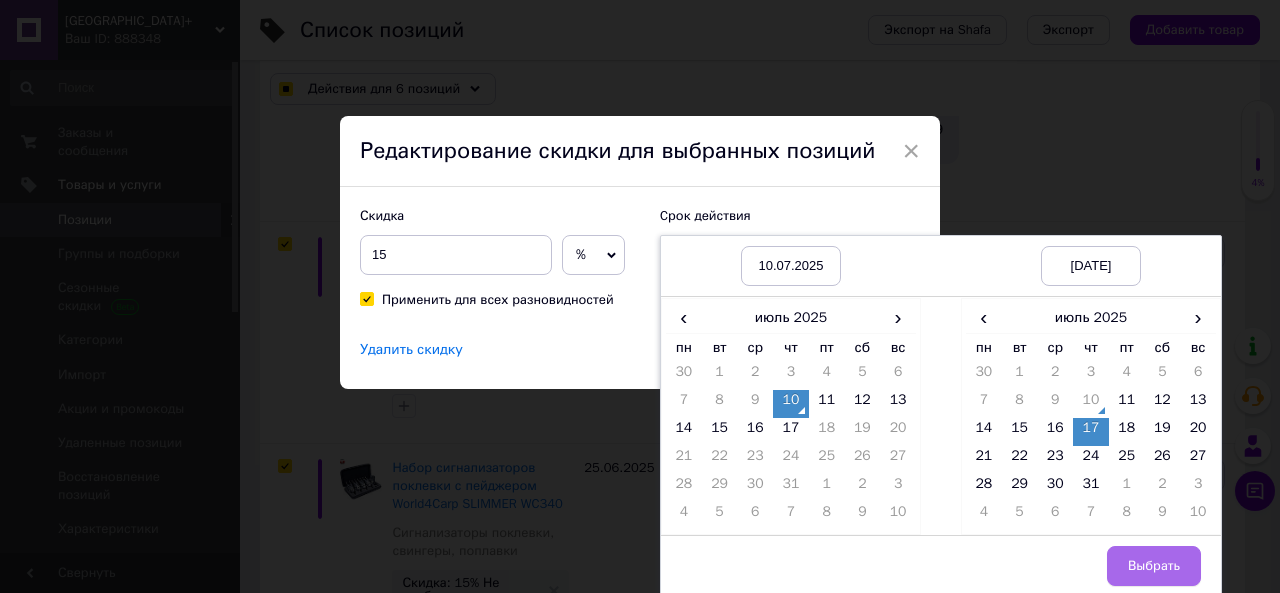 click on "Выбрать" at bounding box center (1154, 566) 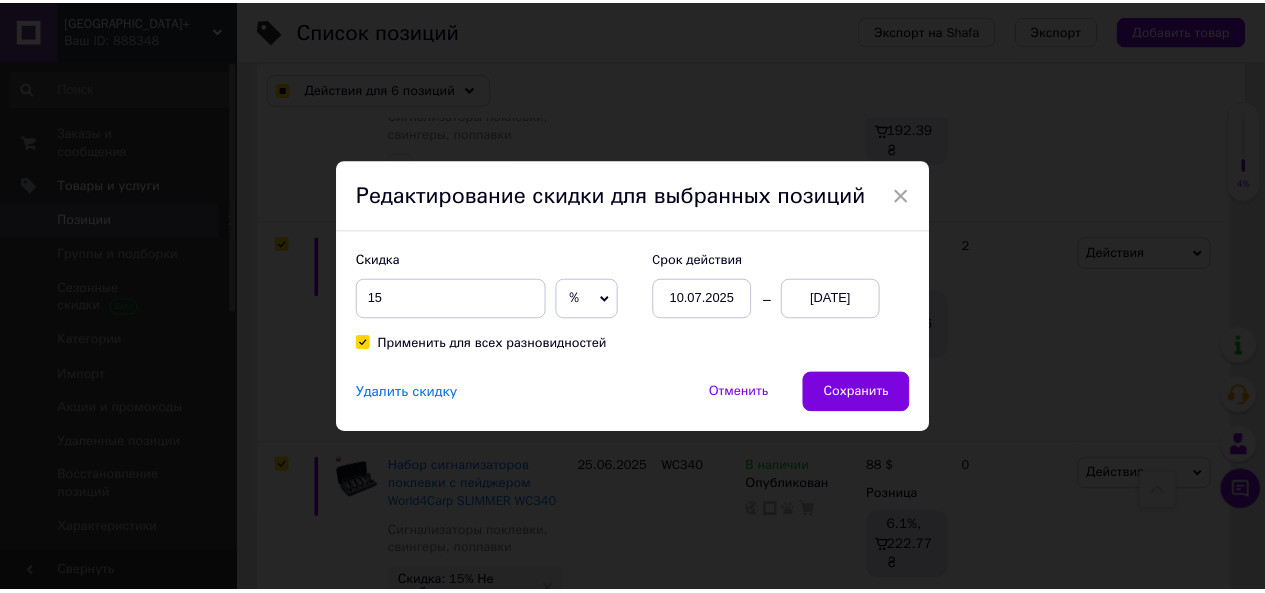 scroll, scrollTop: 0, scrollLeft: 0, axis: both 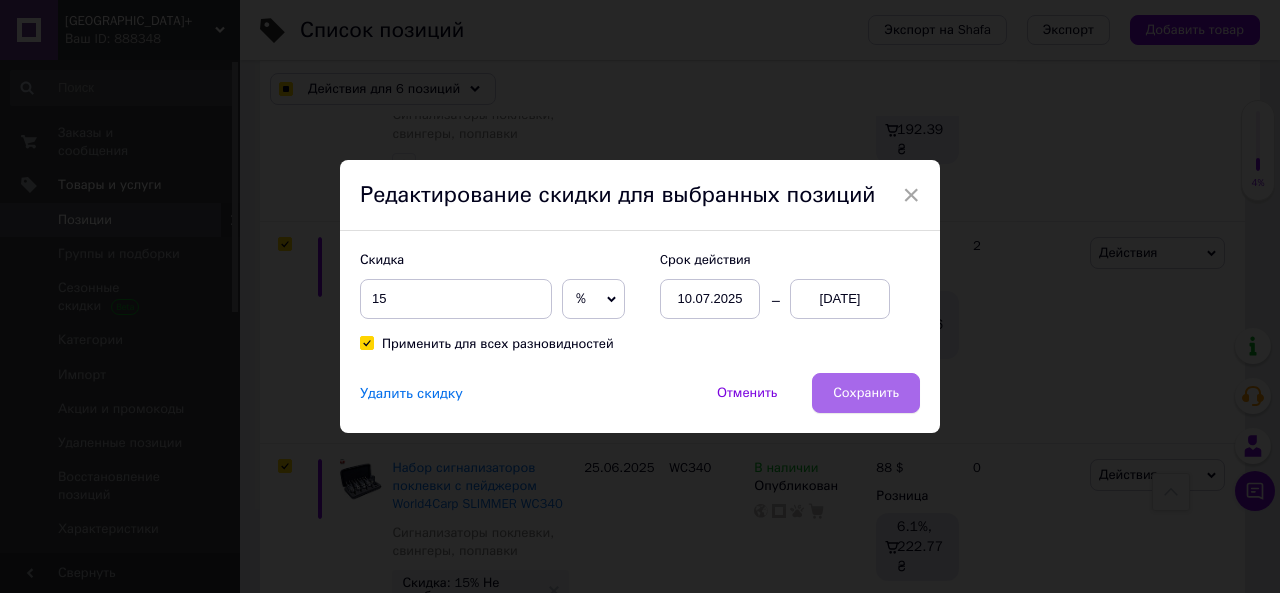 click on "Сохранить" at bounding box center [866, 393] 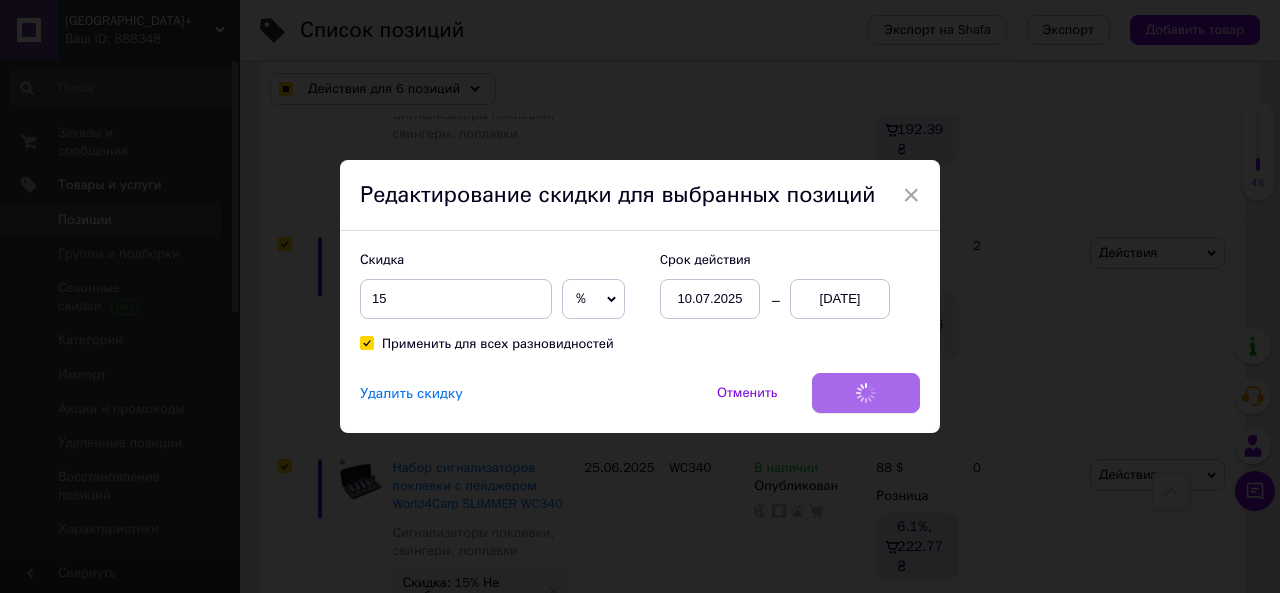 checkbox on "true" 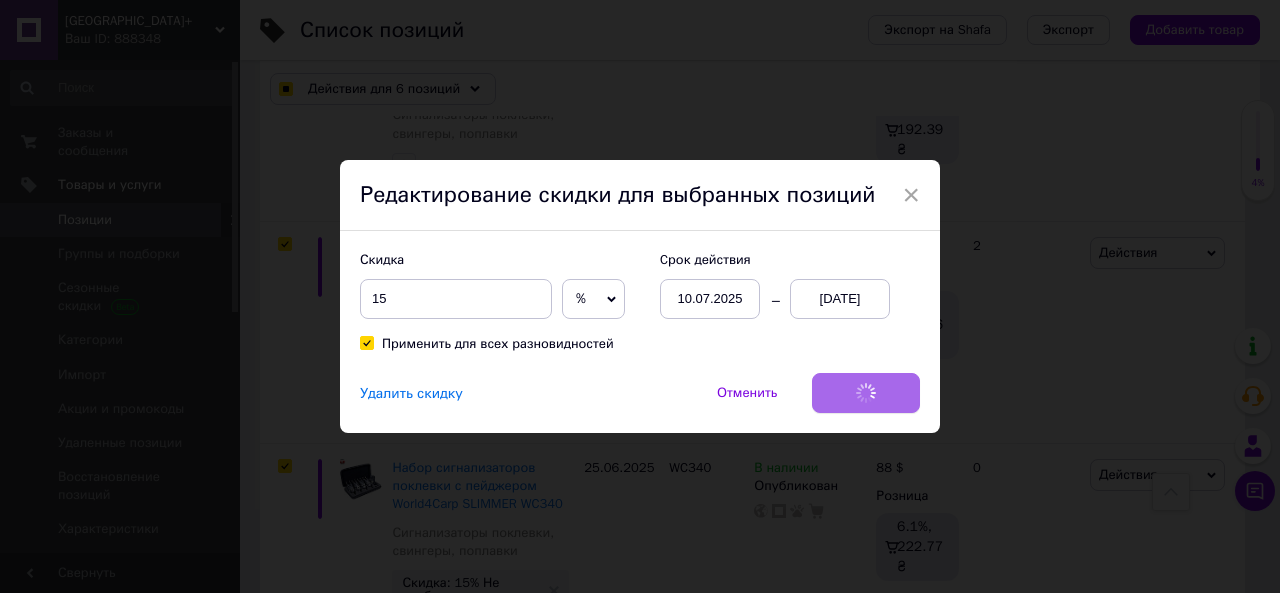 checkbox on "true" 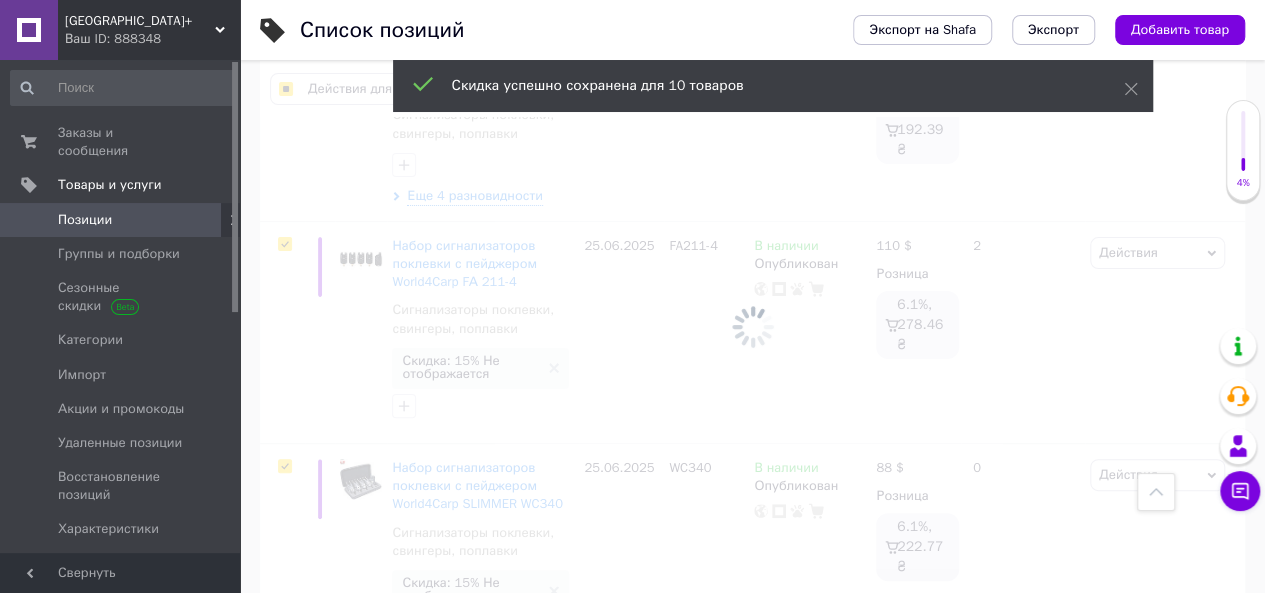 scroll, scrollTop: 0, scrollLeft: 353, axis: horizontal 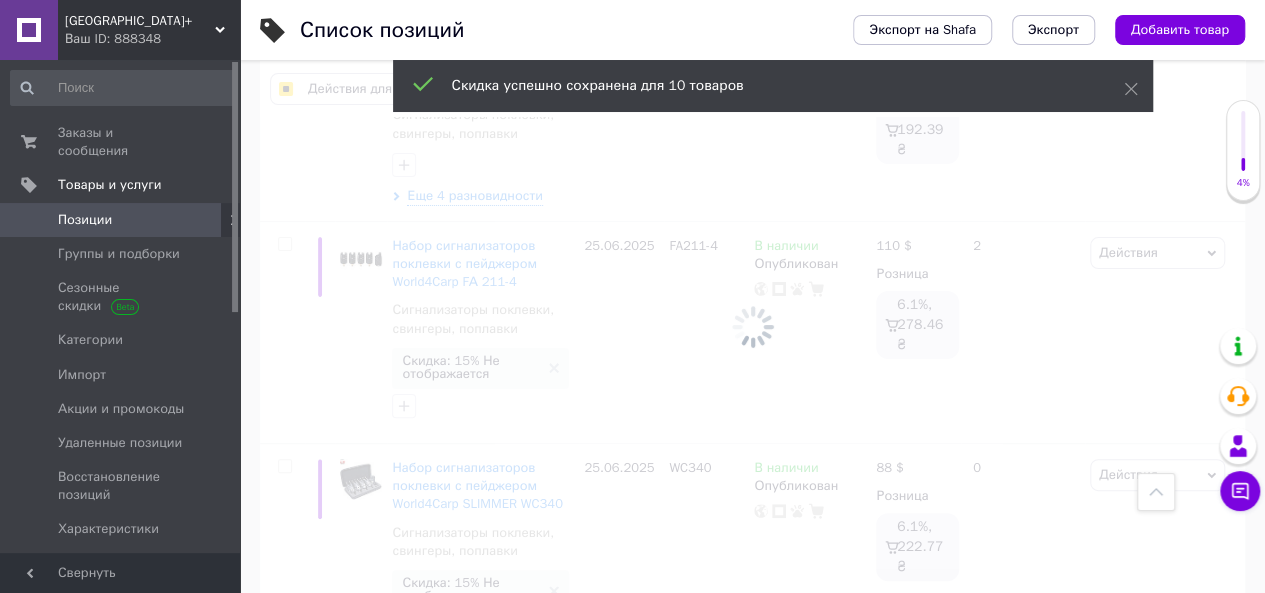 checkbox on "false" 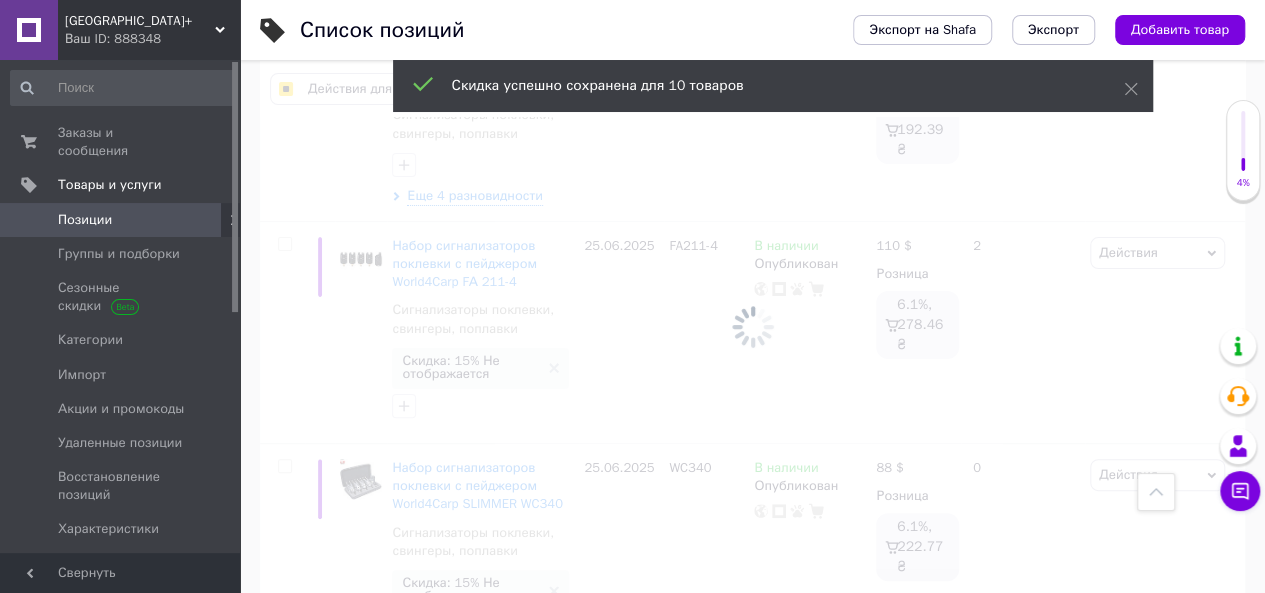 checkbox on "false" 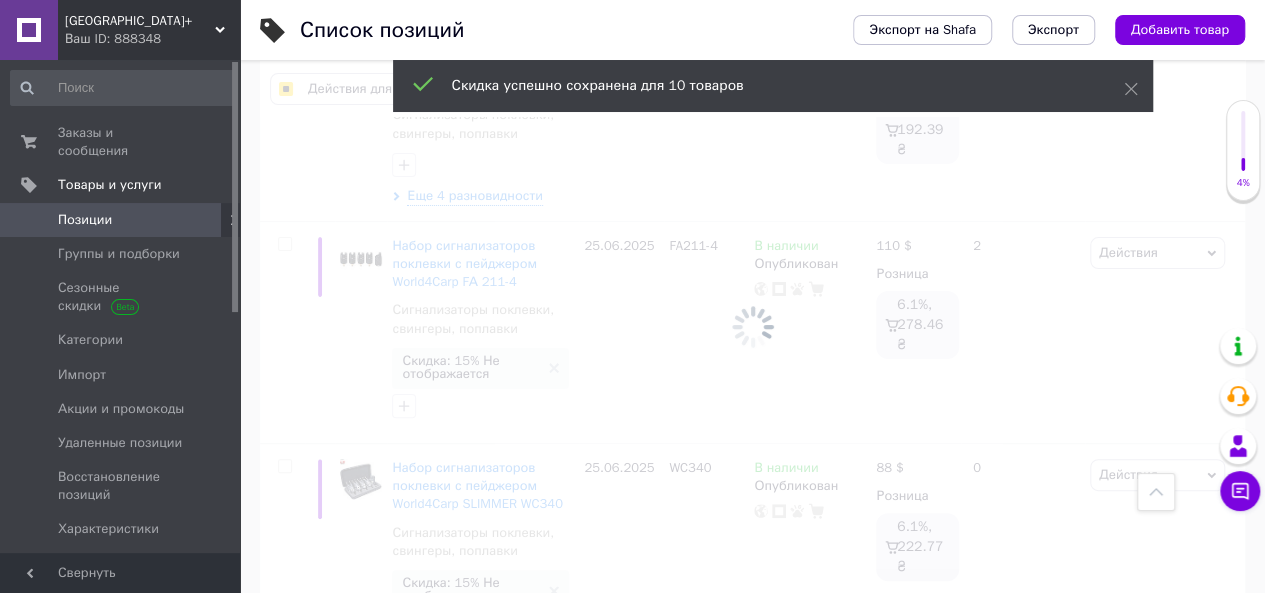 checkbox on "false" 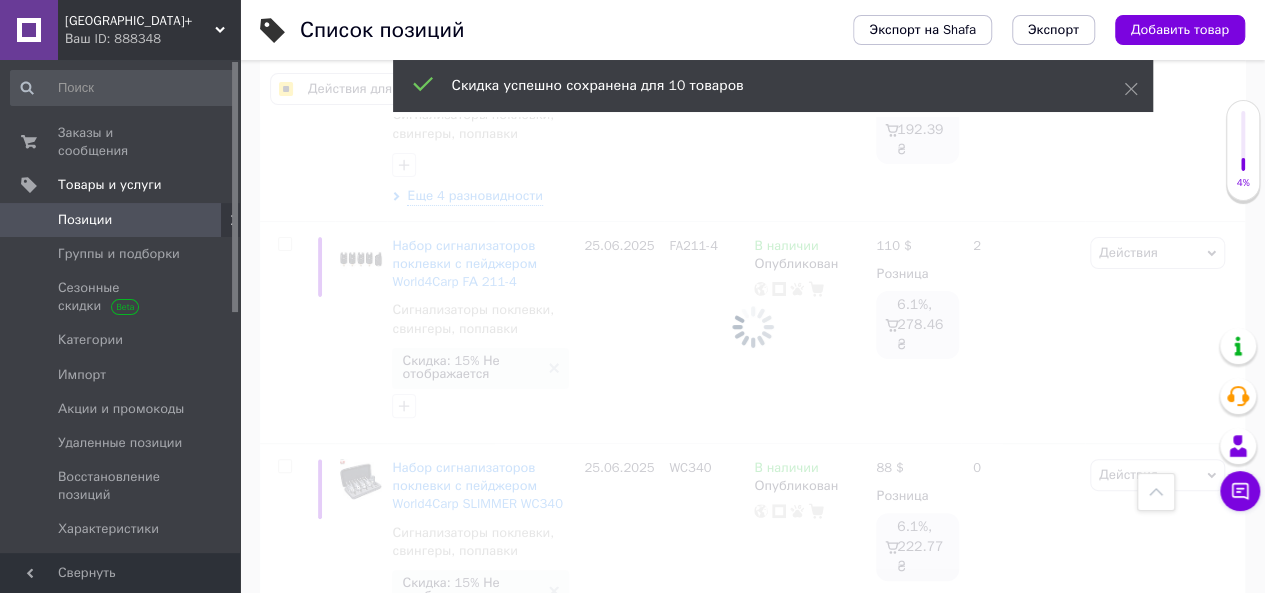 checkbox on "false" 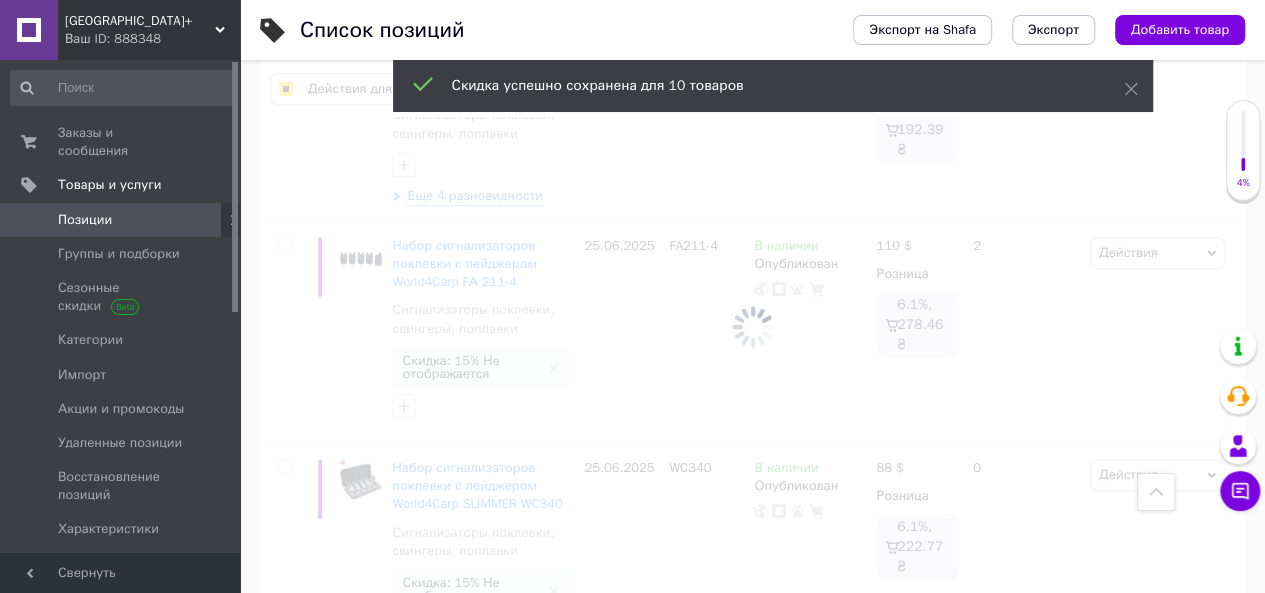 checkbox on "false" 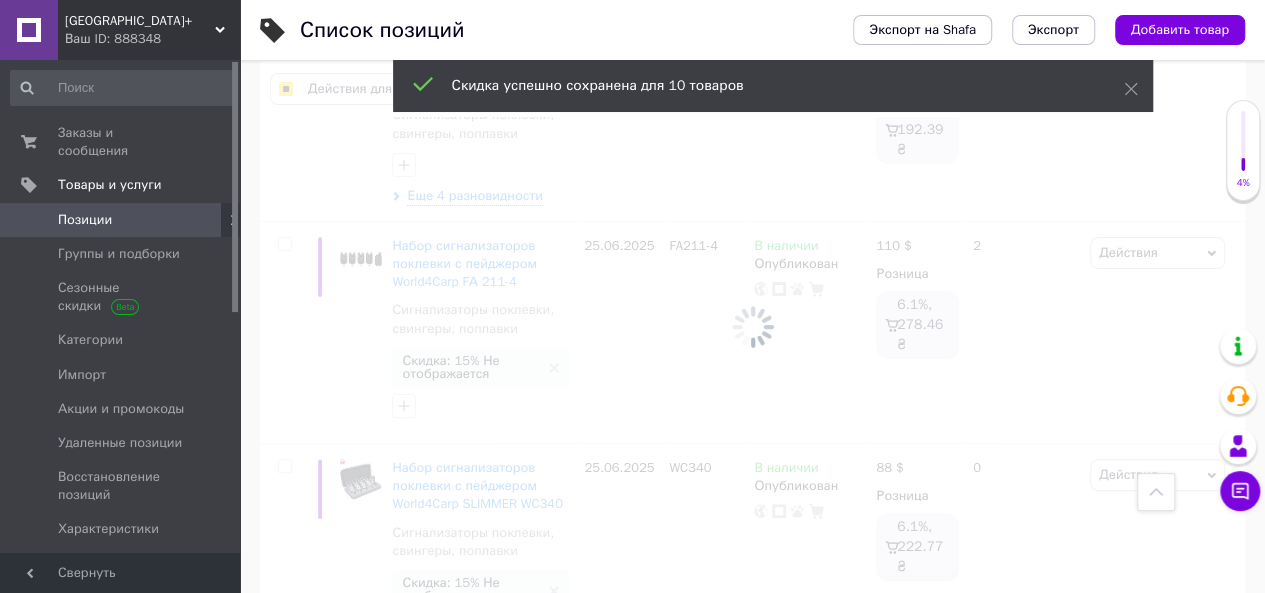 checkbox on "false" 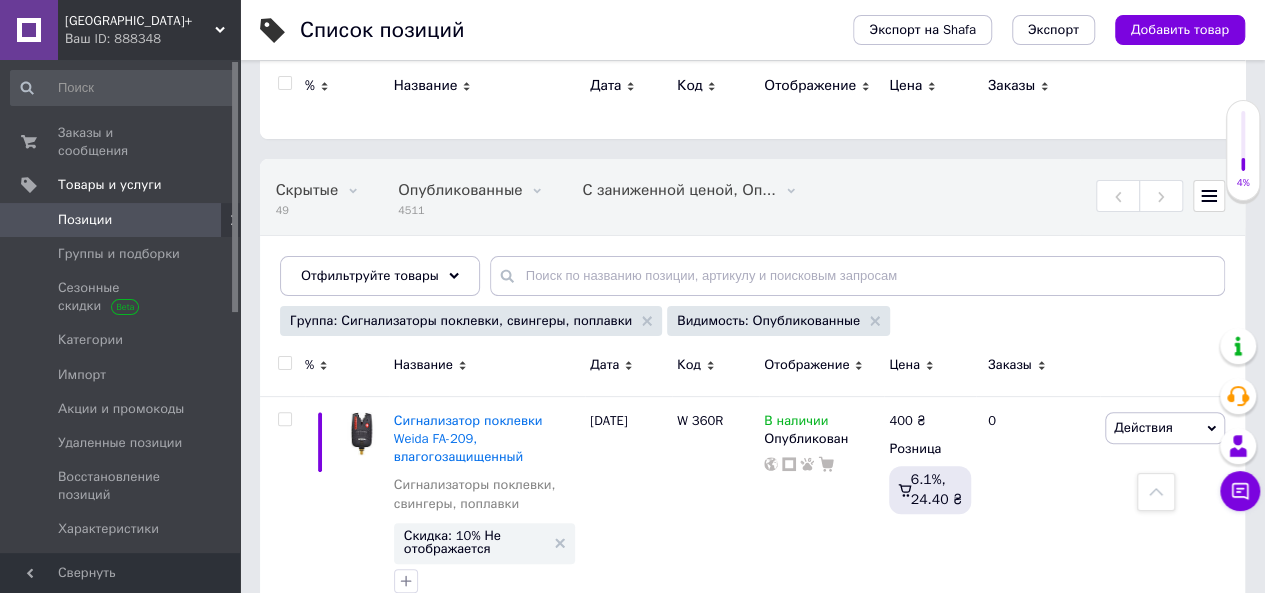 scroll, scrollTop: 0, scrollLeft: 0, axis: both 